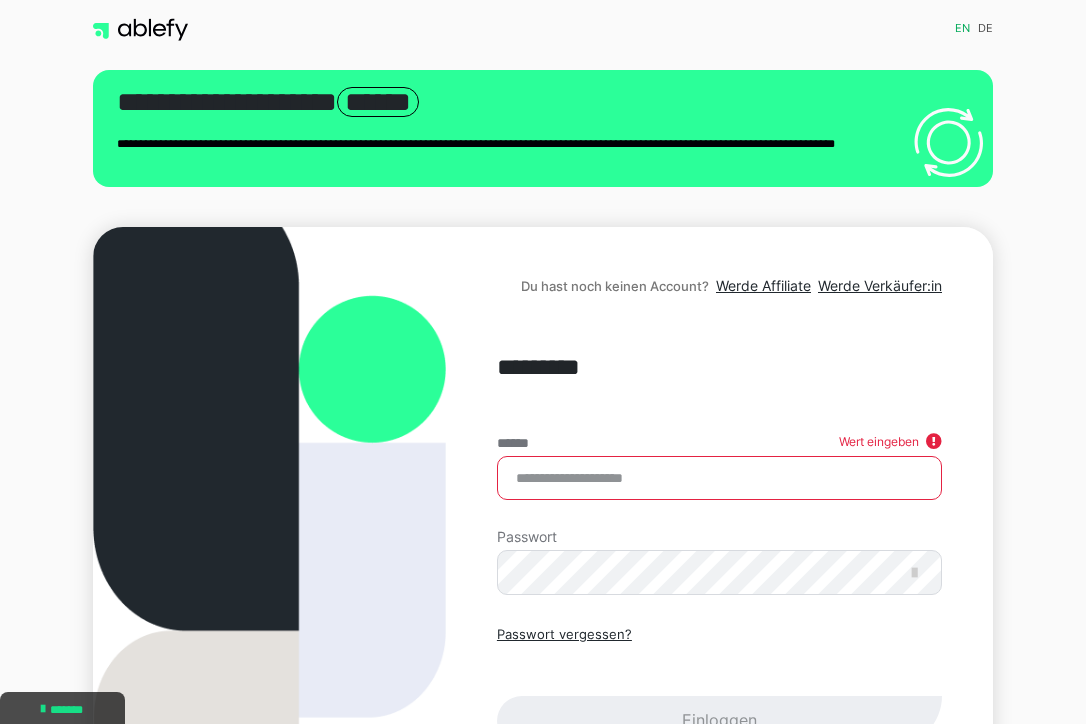scroll, scrollTop: 0, scrollLeft: 0, axis: both 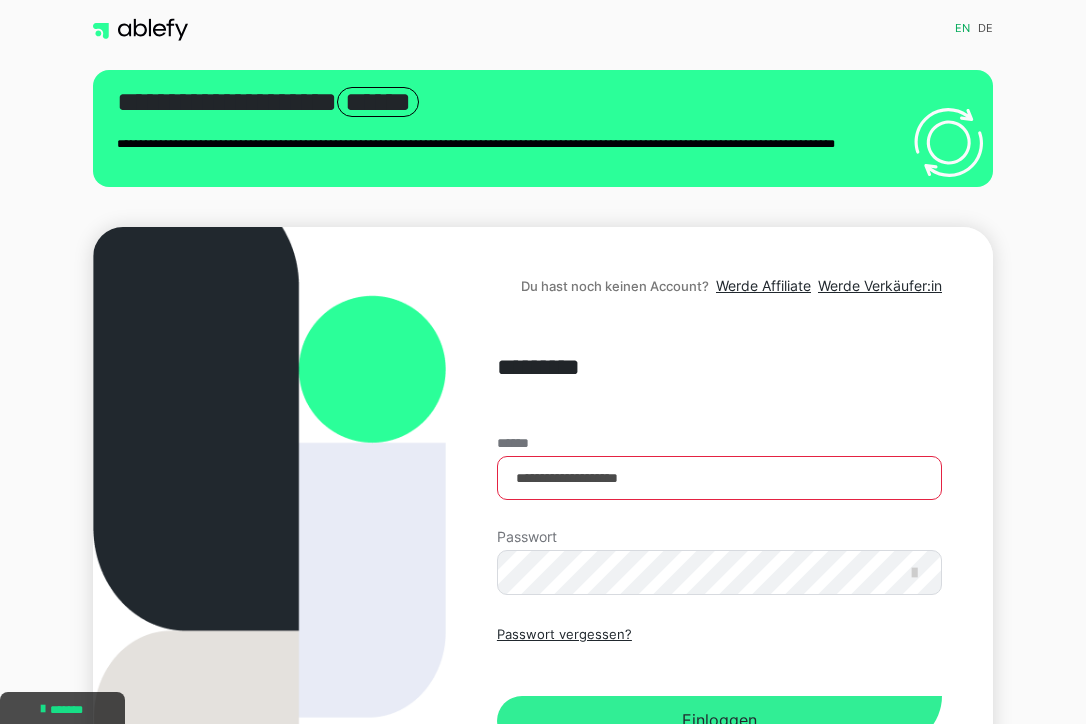 click on "Einloggen" at bounding box center [719, 721] 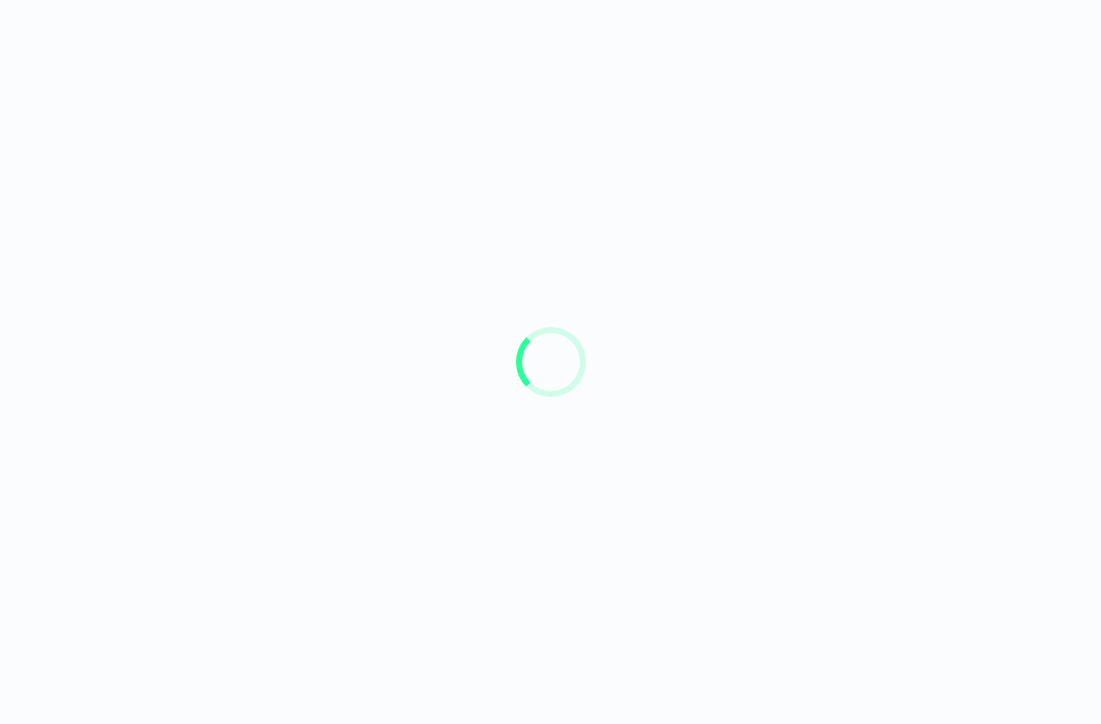 scroll, scrollTop: 0, scrollLeft: 0, axis: both 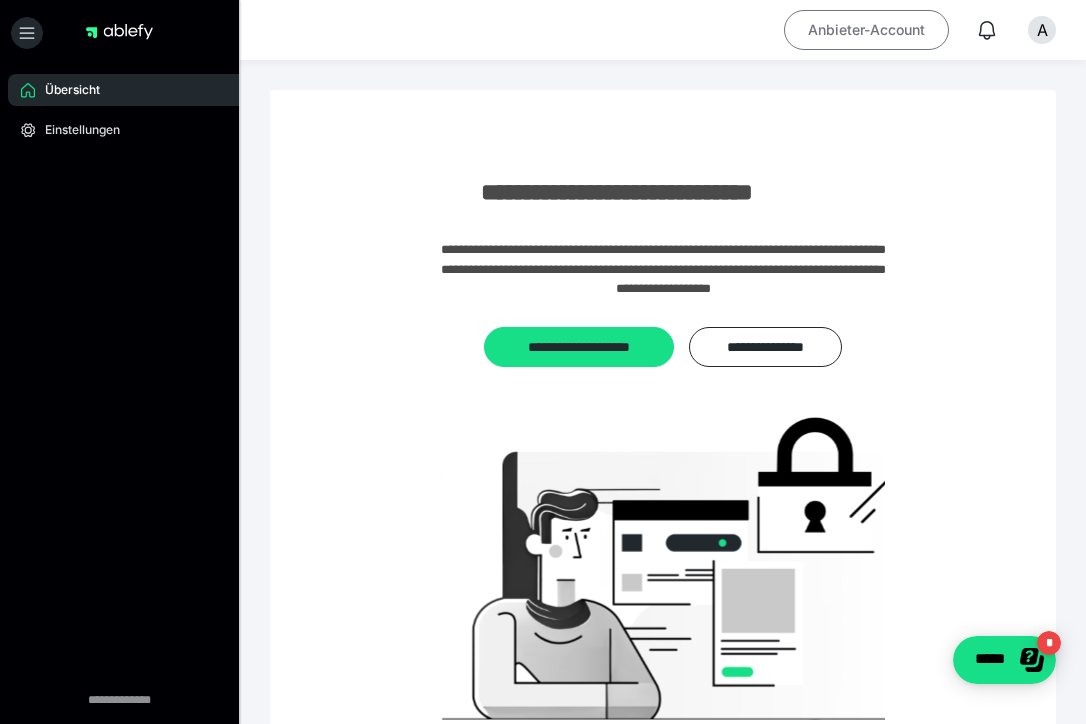 click on "Anbieter-Account" at bounding box center [866, 30] 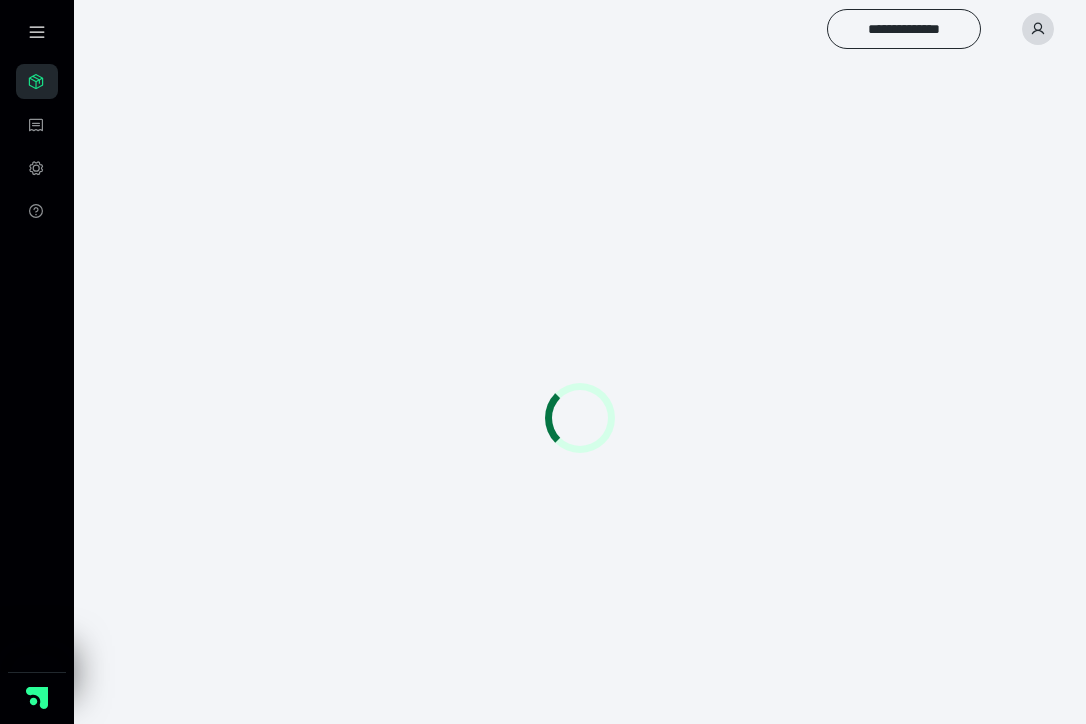 scroll, scrollTop: 0, scrollLeft: 0, axis: both 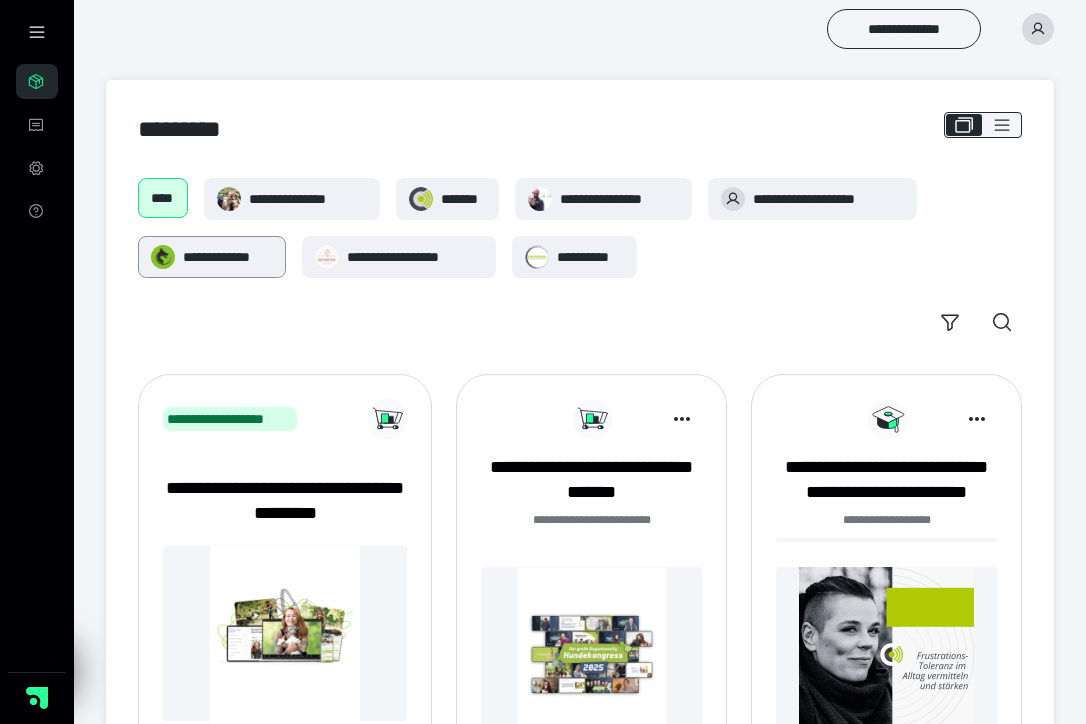 click on "**********" at bounding box center [228, 257] 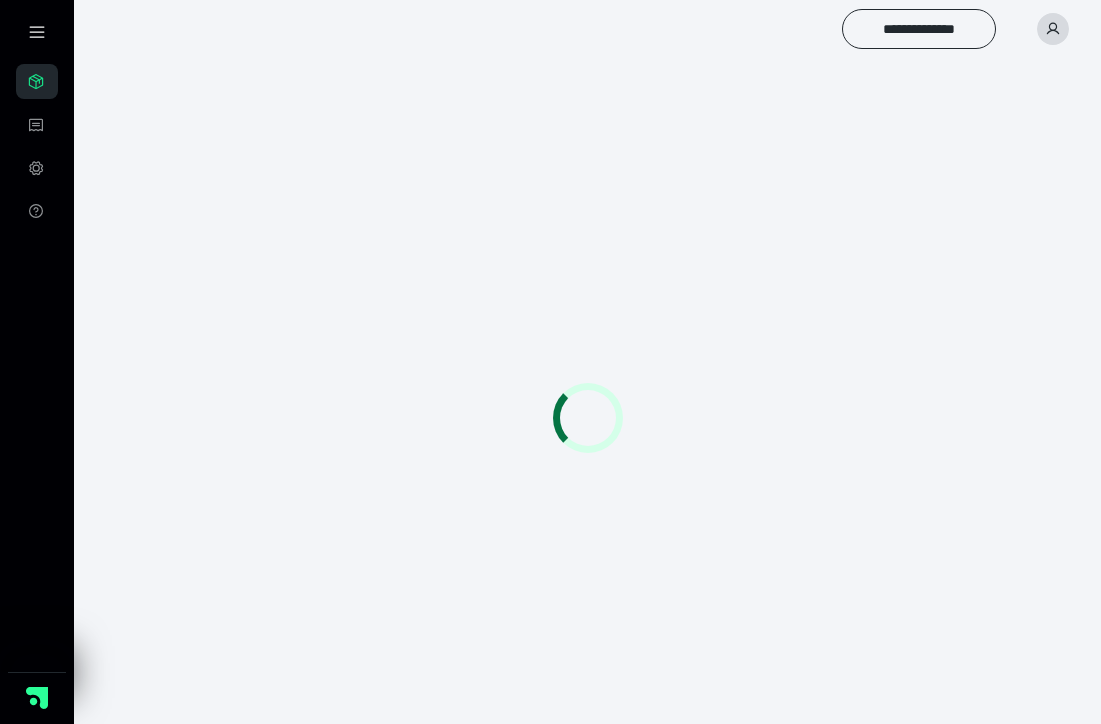 scroll, scrollTop: 0, scrollLeft: 0, axis: both 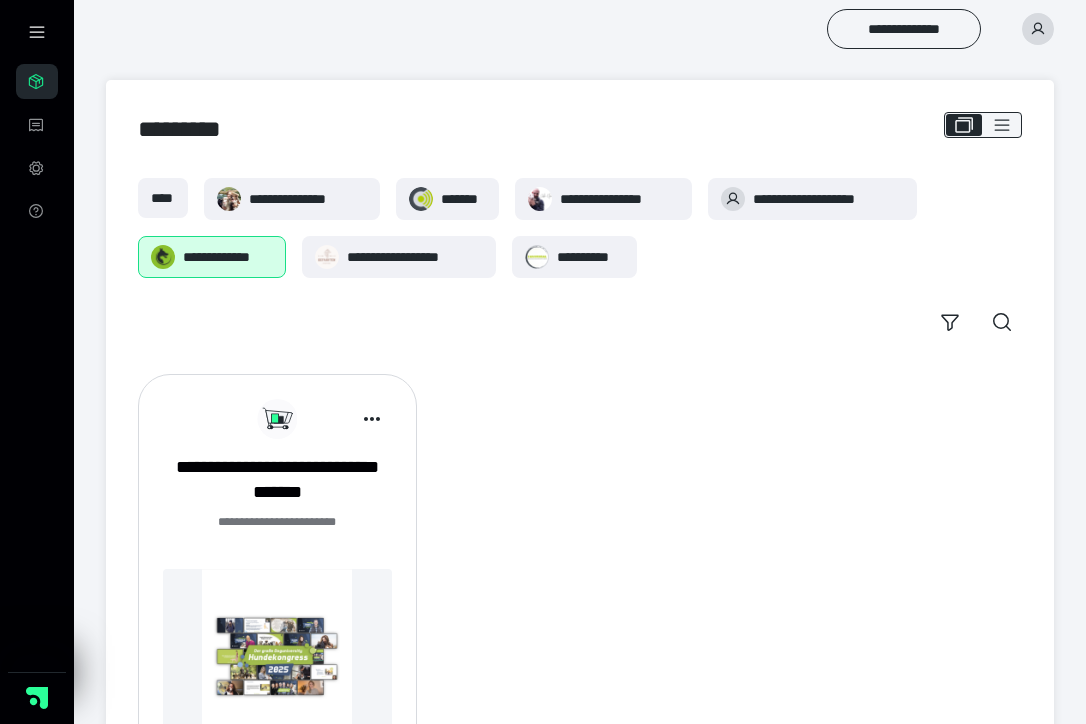 click on "**********" at bounding box center [277, 522] 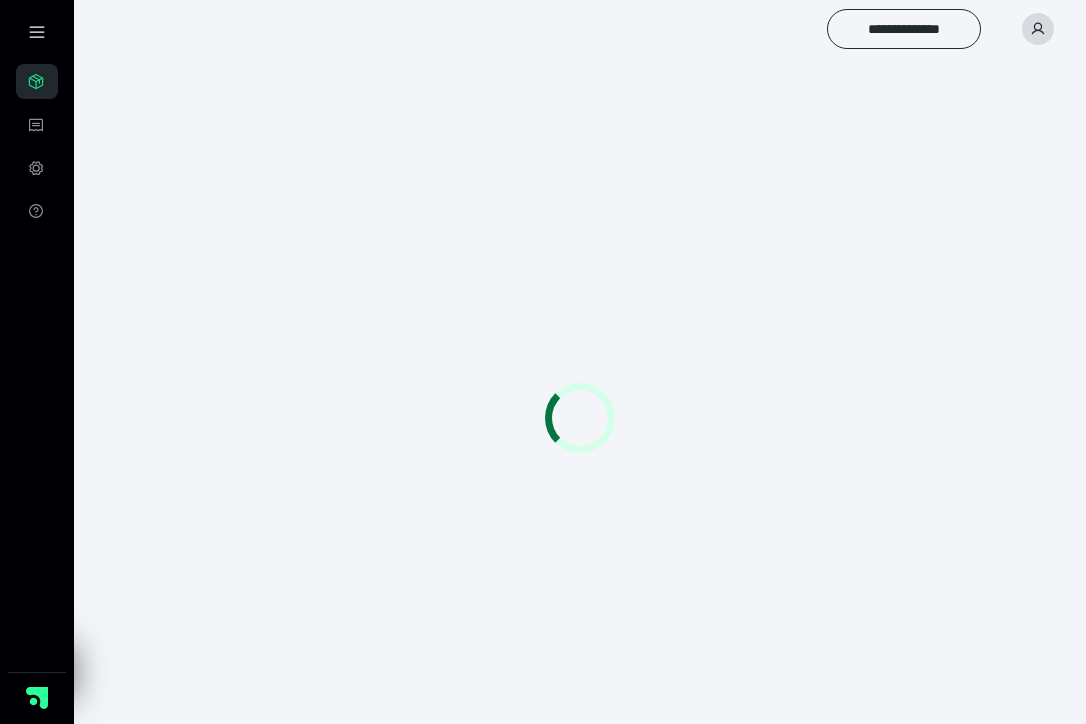 scroll, scrollTop: 0, scrollLeft: 0, axis: both 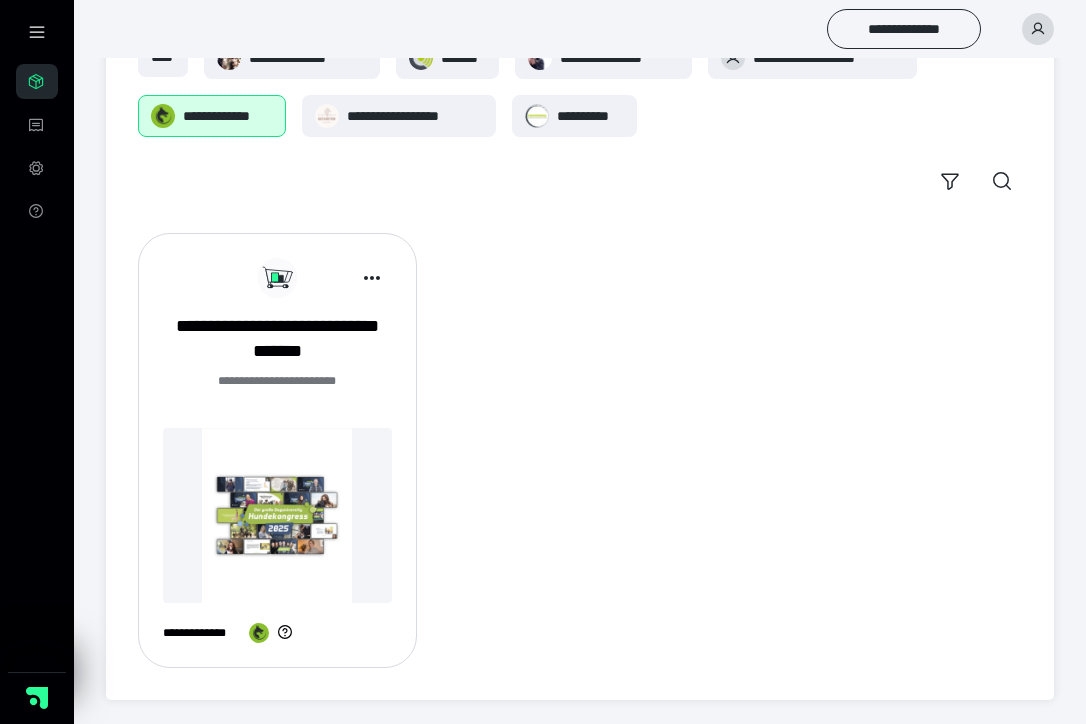 click at bounding box center [277, 515] 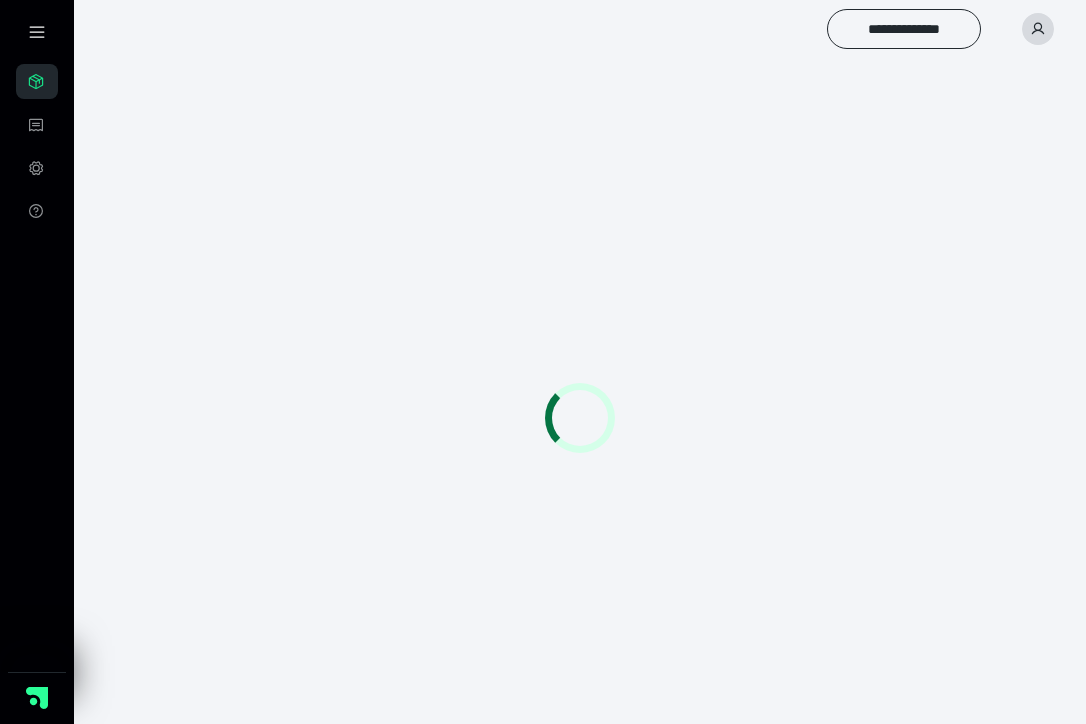 scroll, scrollTop: 0, scrollLeft: 0, axis: both 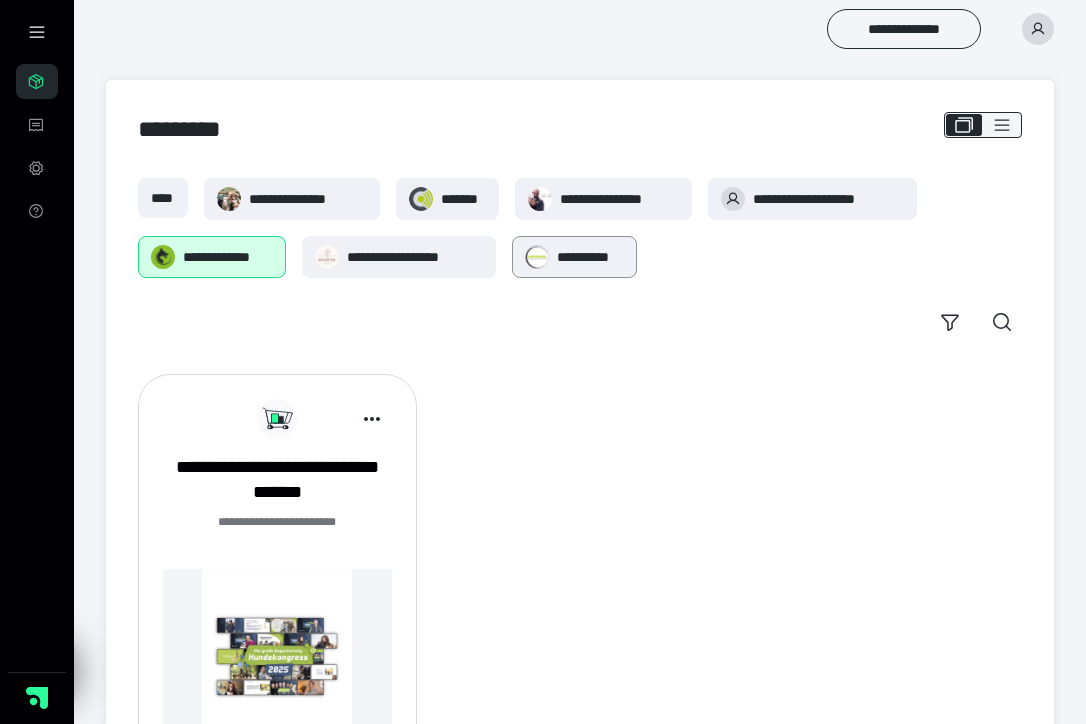 click on "**********" at bounding box center [590, 257] 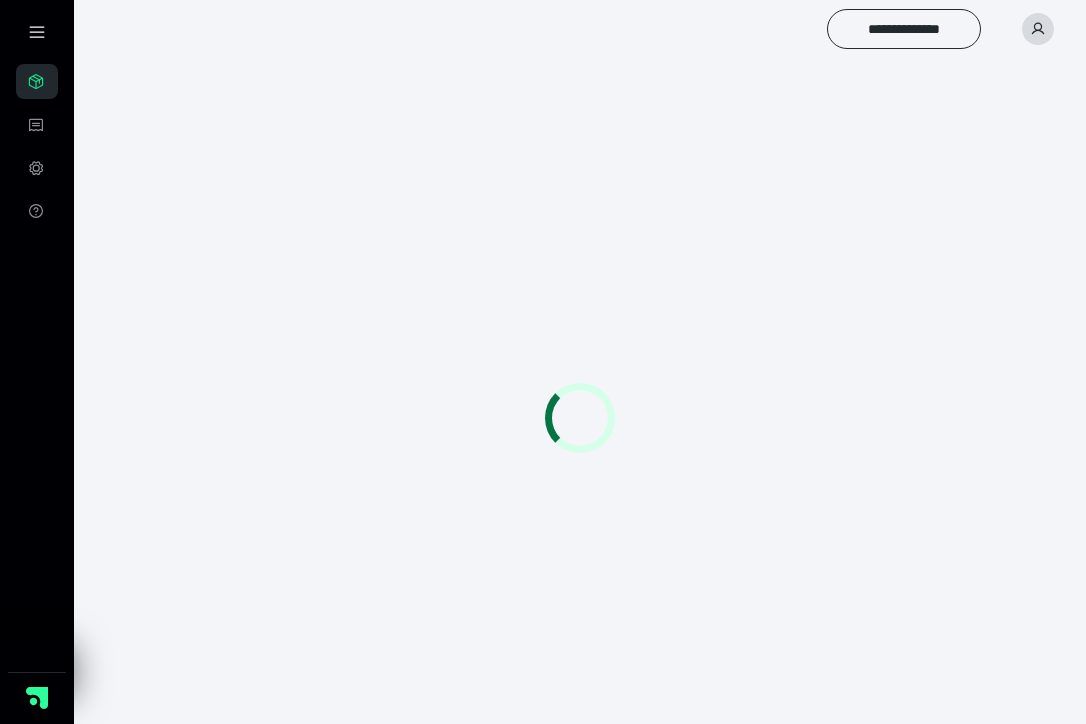 scroll, scrollTop: 0, scrollLeft: 0, axis: both 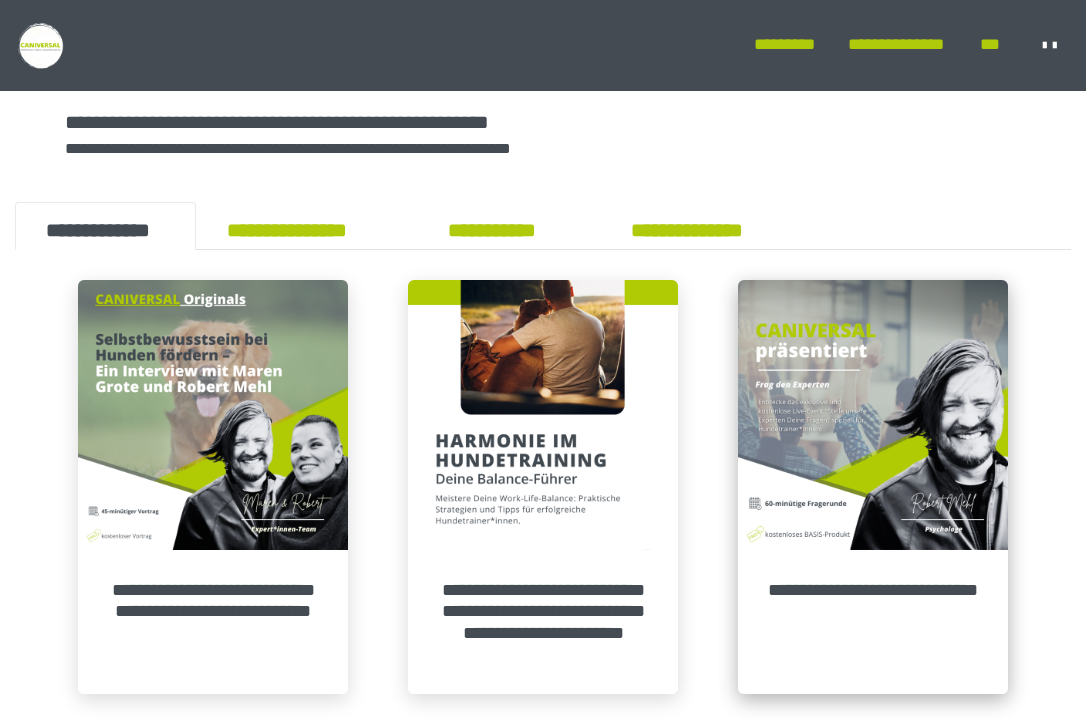 click at bounding box center [873, 415] 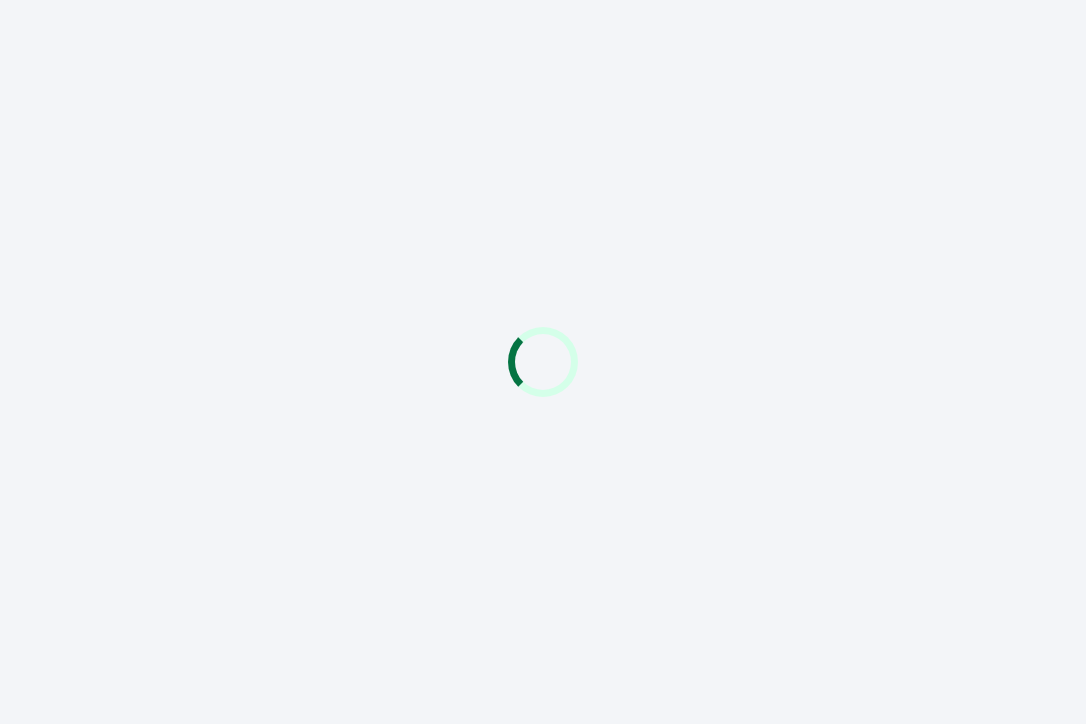 scroll, scrollTop: 0, scrollLeft: 0, axis: both 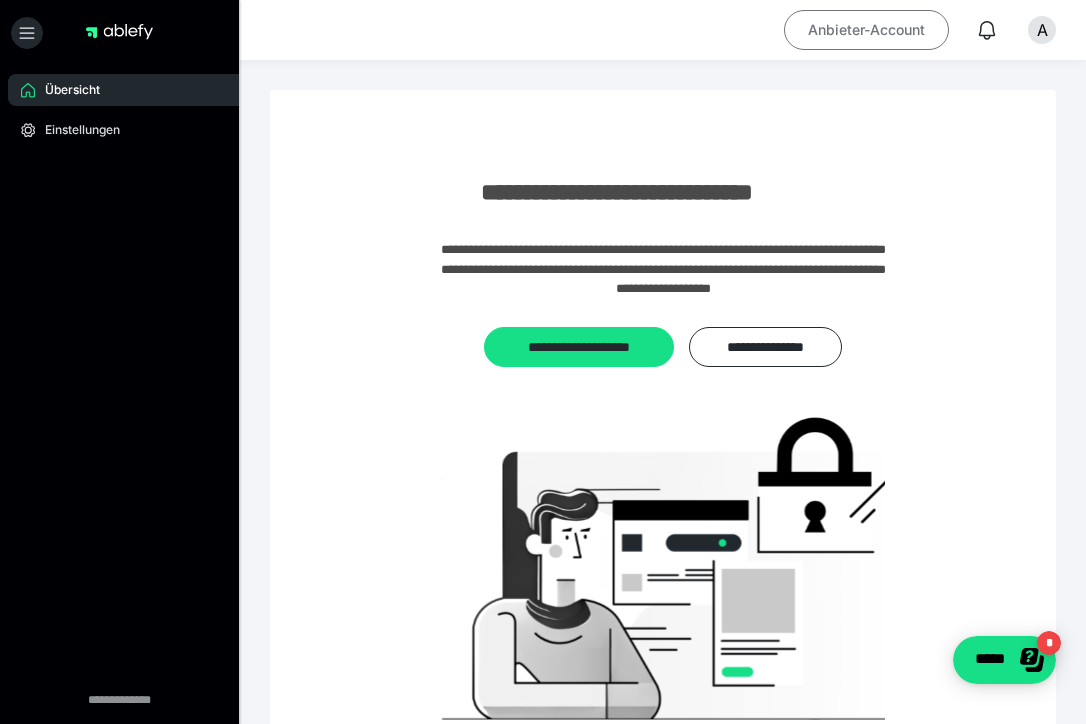 click on "Anbieter-Account" at bounding box center [866, 30] 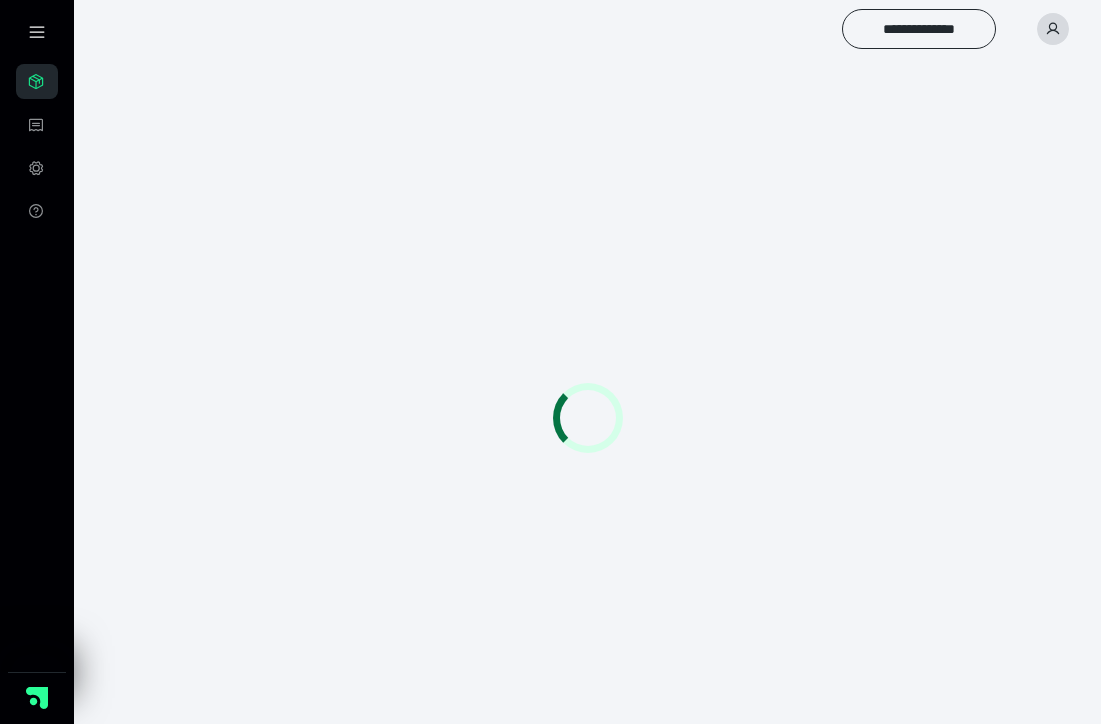 scroll, scrollTop: 0, scrollLeft: 0, axis: both 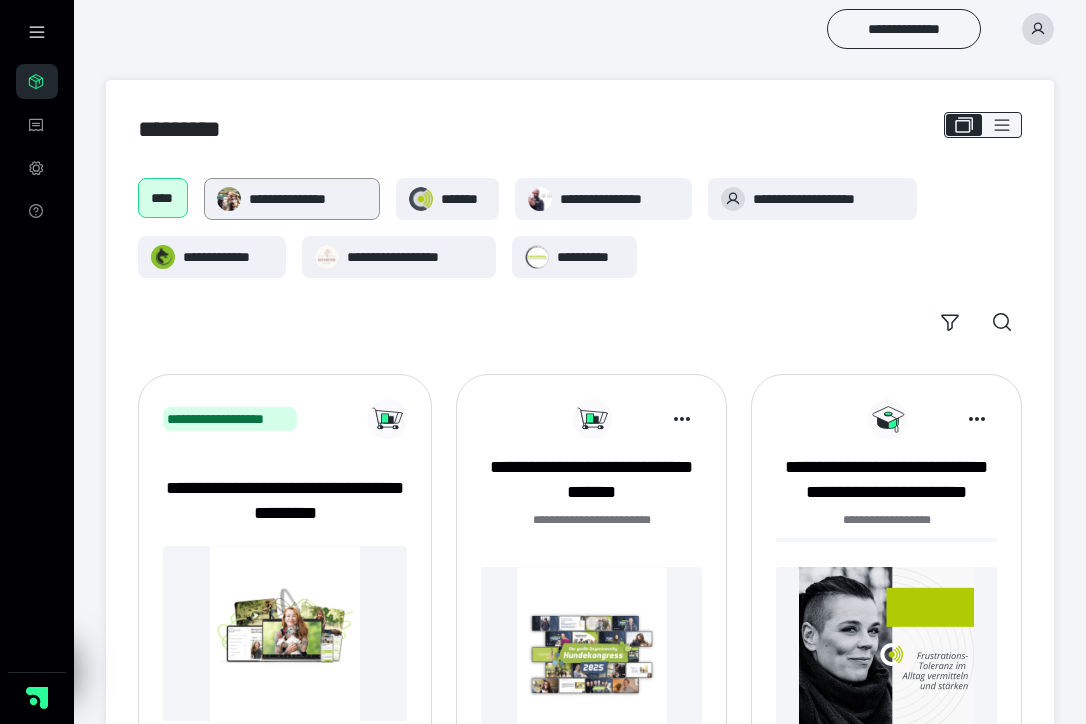 click on "**********" at bounding box center [308, 199] 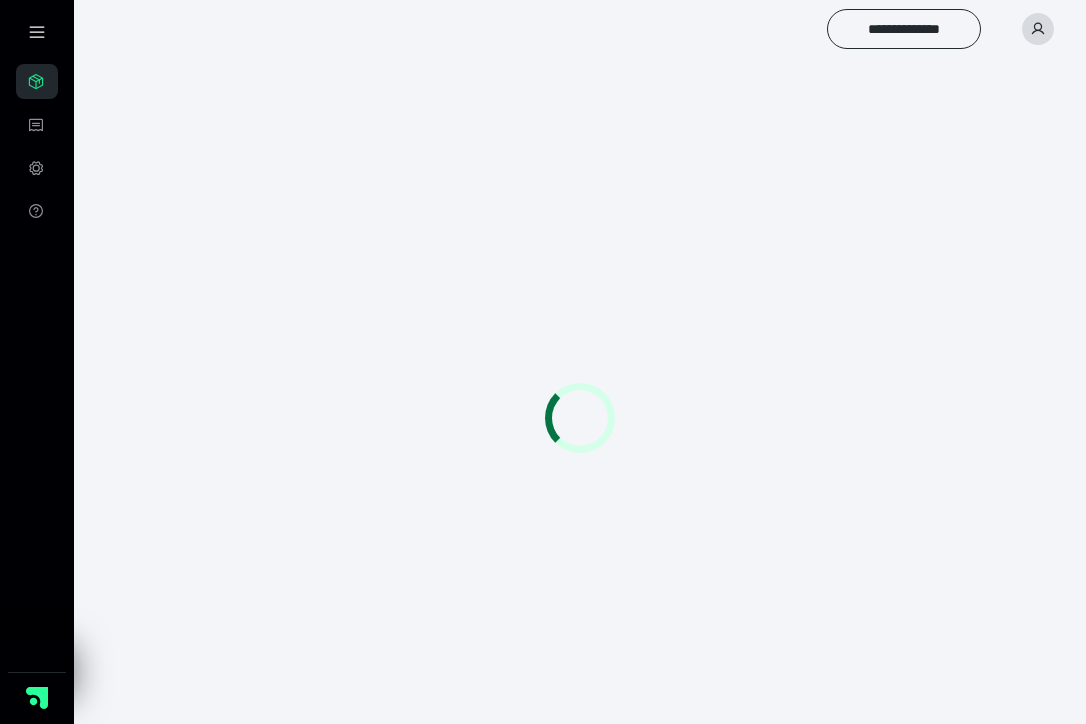scroll, scrollTop: 0, scrollLeft: 0, axis: both 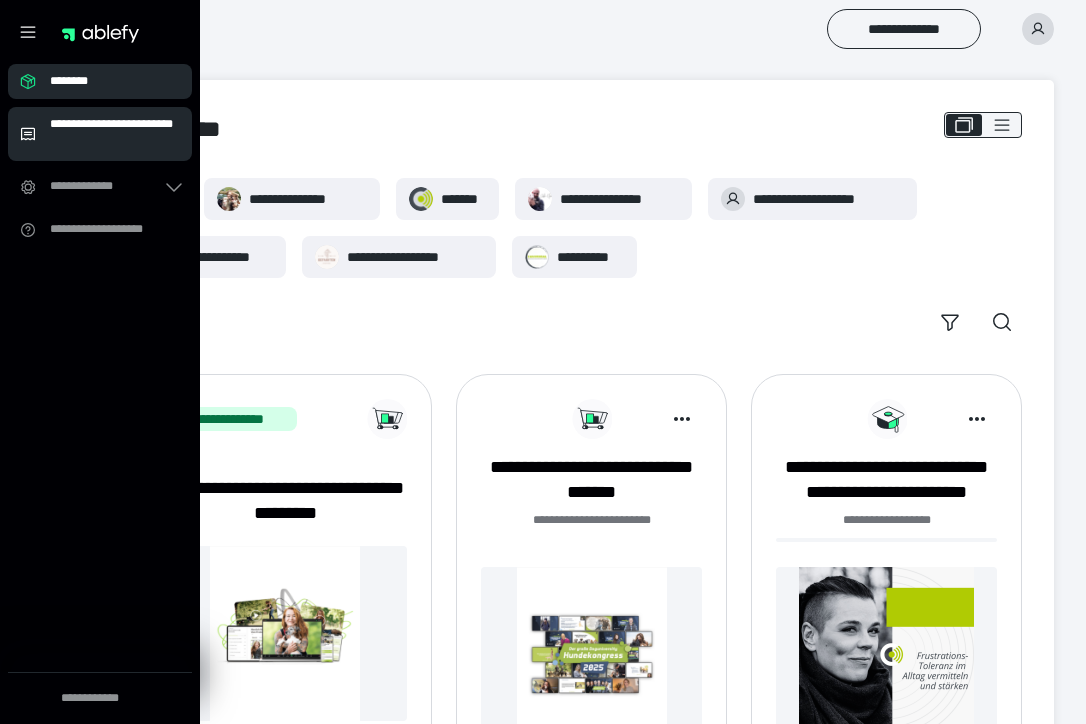 click on "**********" at bounding box center (115, 134) 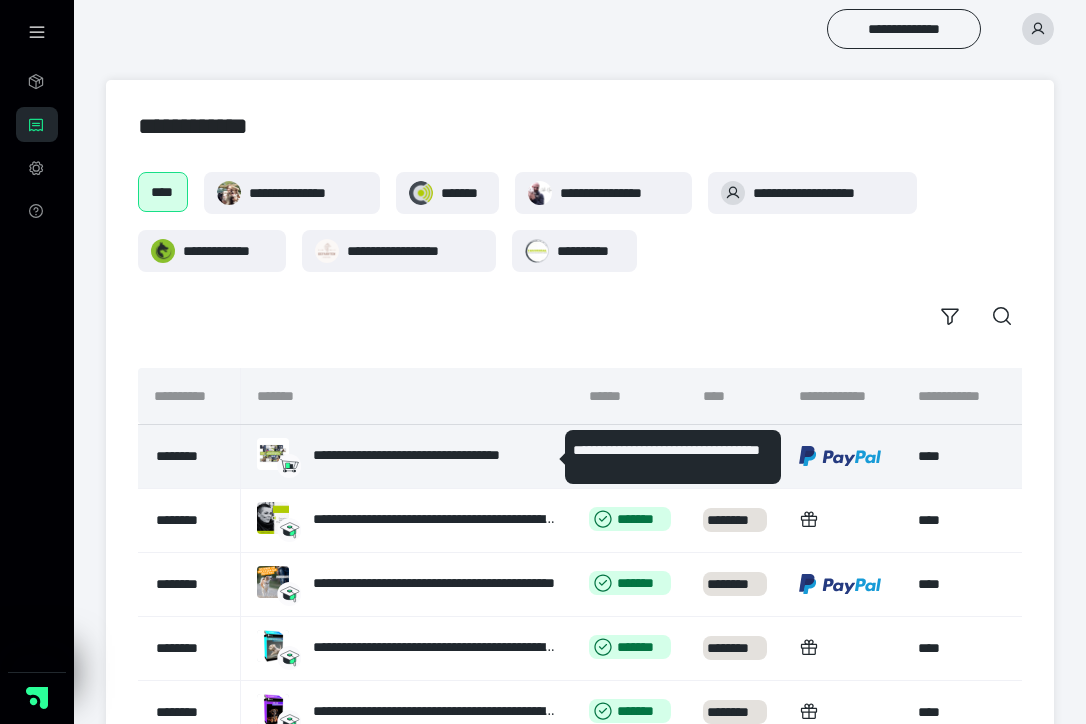 click on "**********" at bounding box center (435, 455) 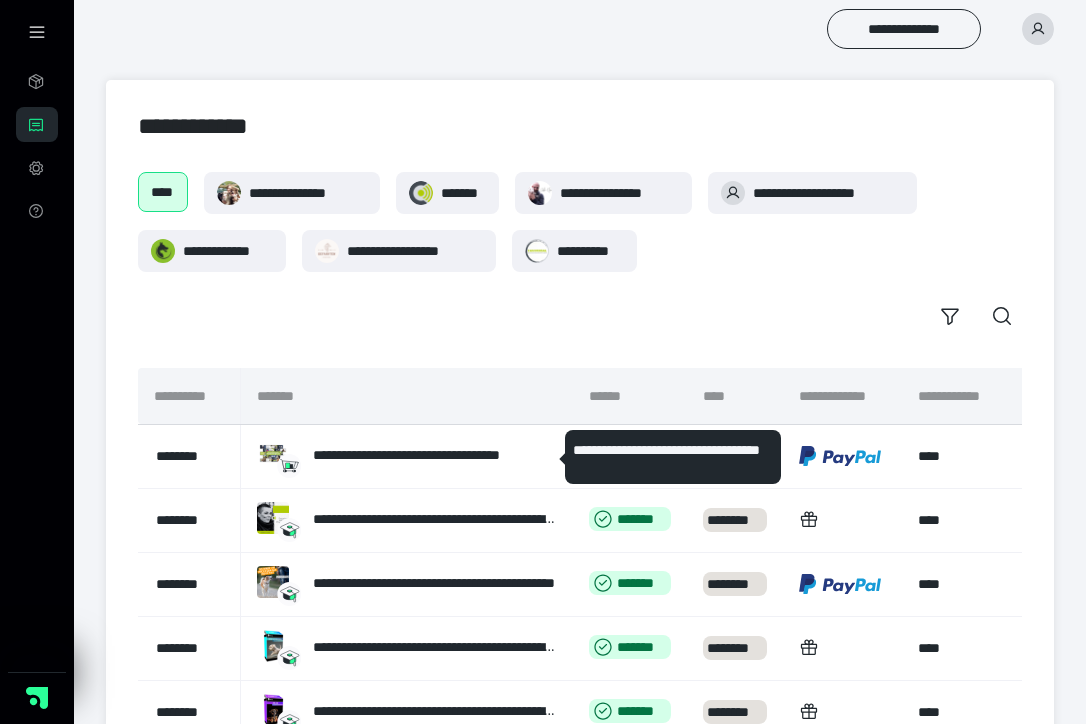 click on "**********" at bounding box center (673, 459) 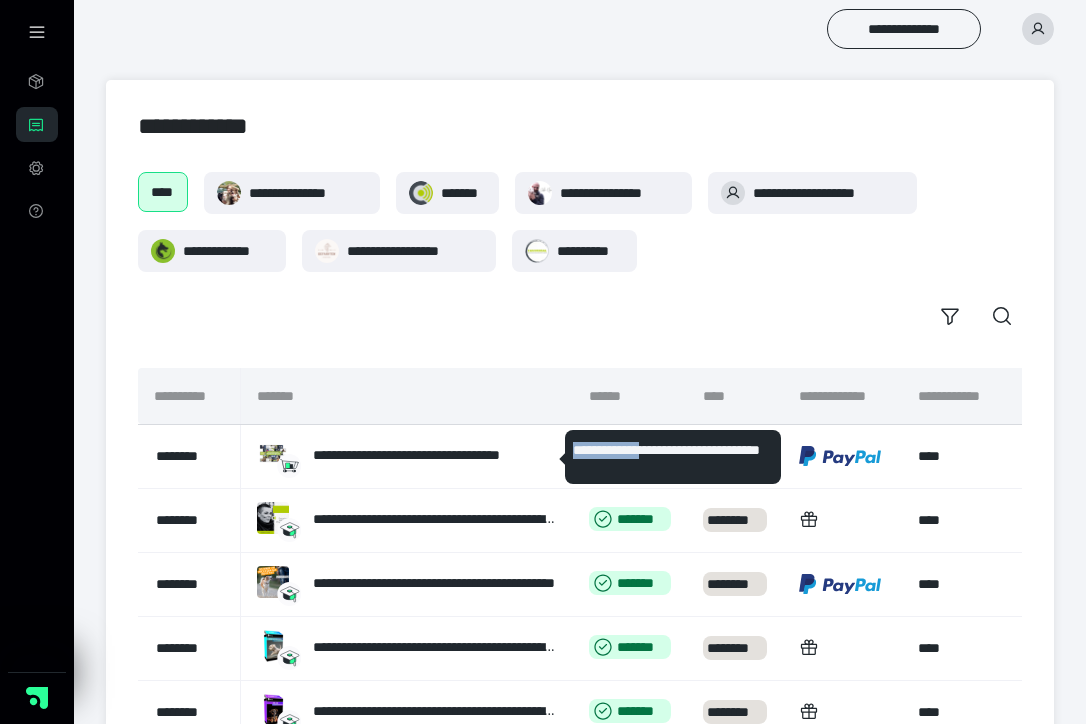 click on "**********" at bounding box center (673, 459) 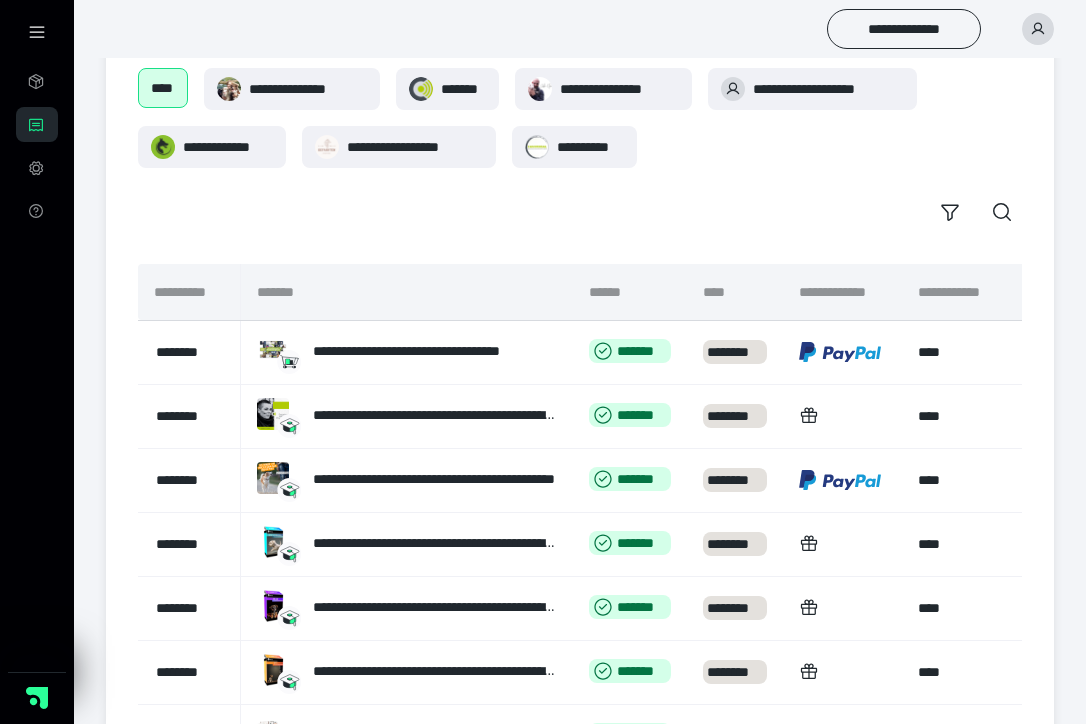 scroll, scrollTop: 88, scrollLeft: 0, axis: vertical 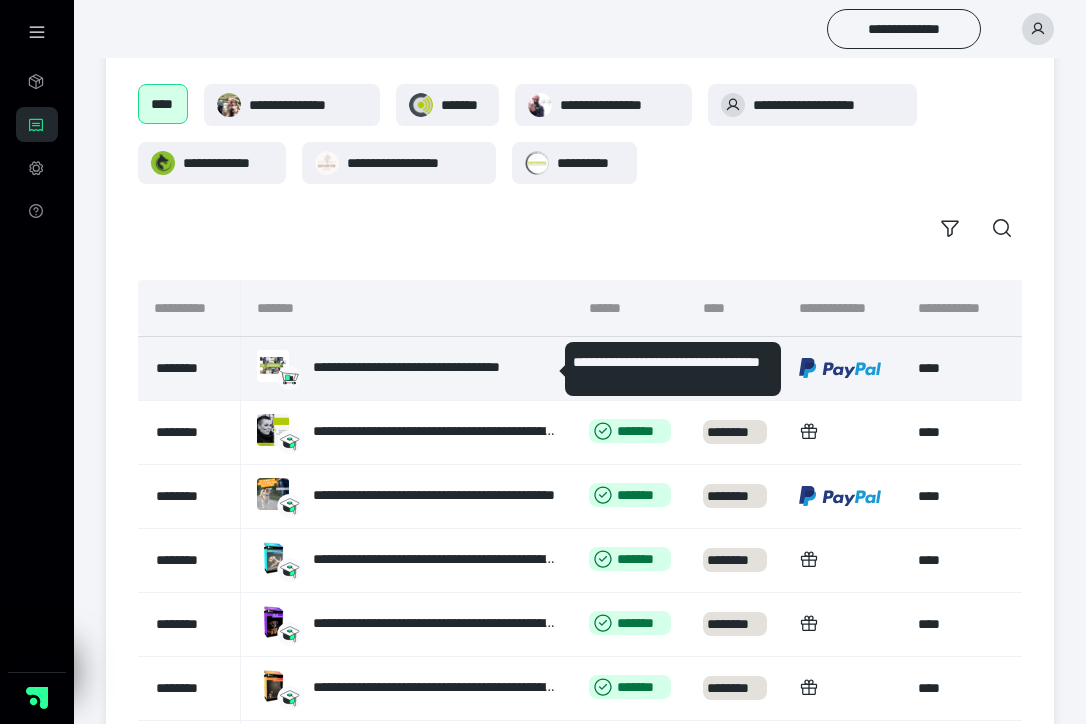 click on "**********" at bounding box center (435, 367) 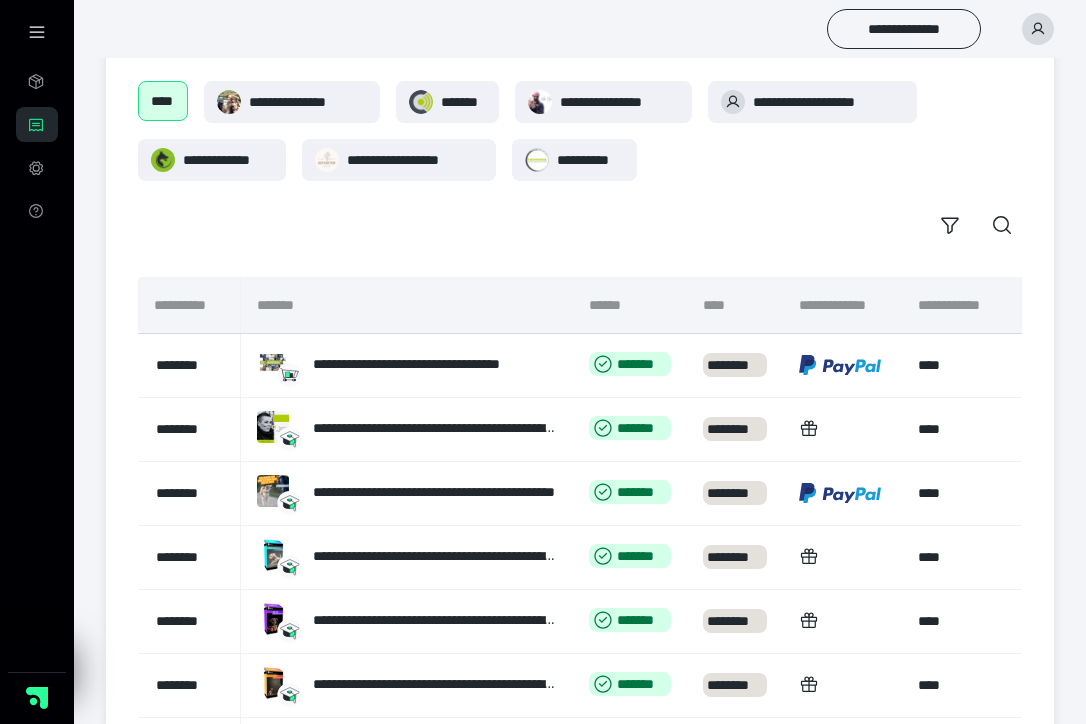 scroll, scrollTop: 0, scrollLeft: 0, axis: both 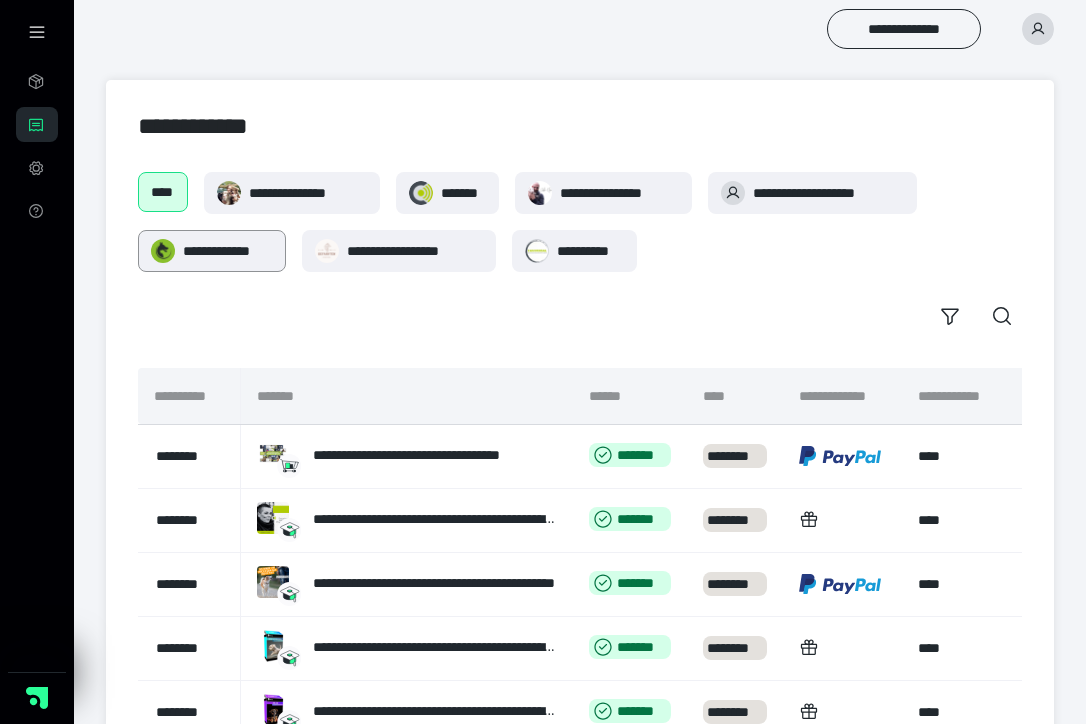 click on "**********" at bounding box center (228, 251) 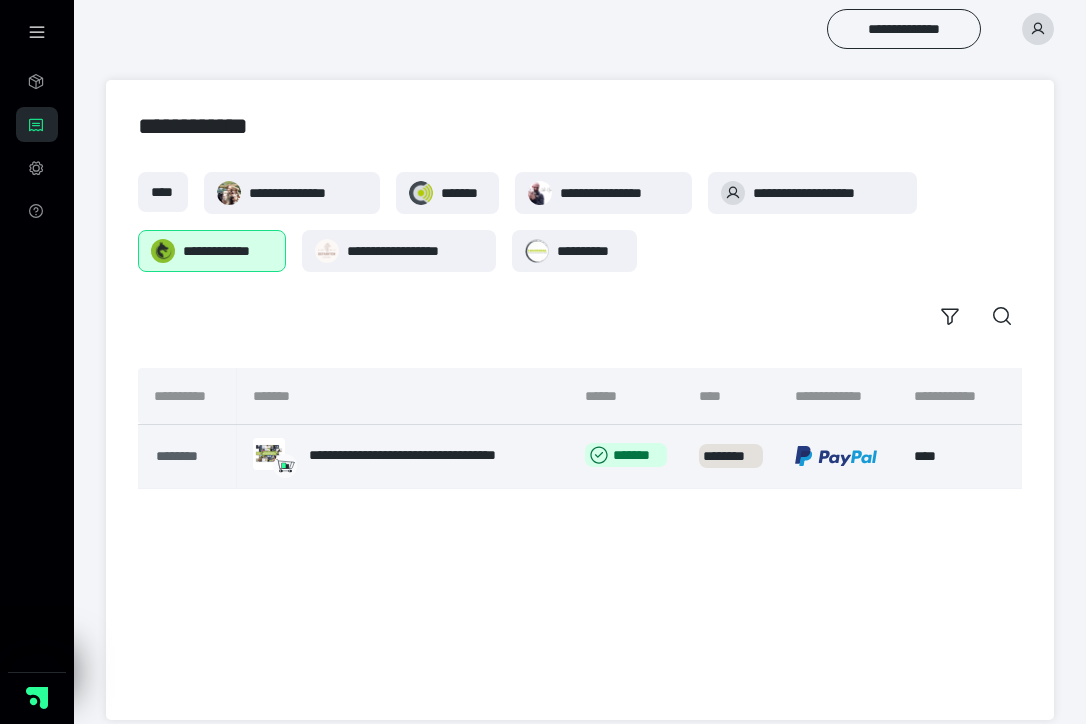 click on "********" at bounding box center [188, 456] 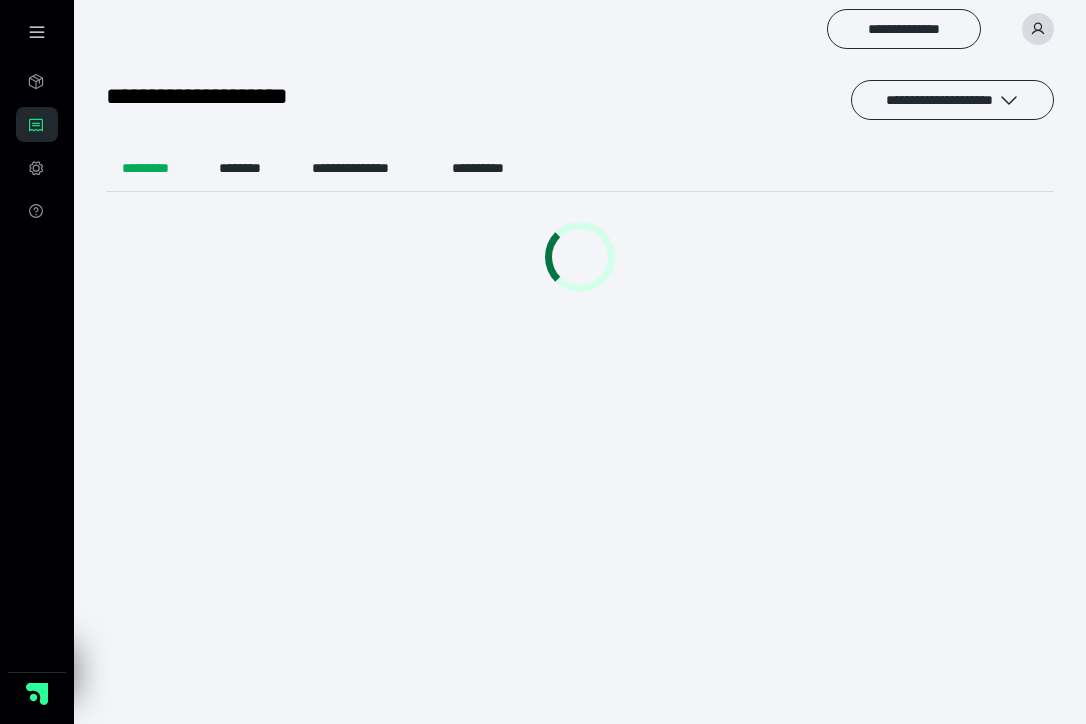 scroll, scrollTop: 0, scrollLeft: 0, axis: both 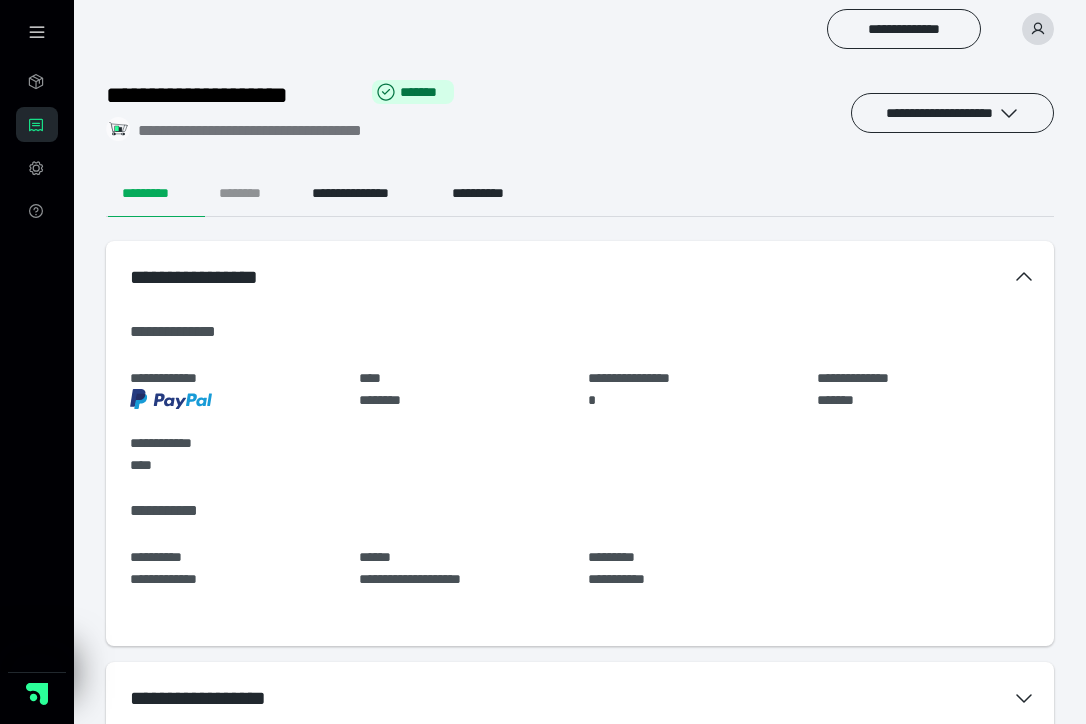 click on "********" at bounding box center (249, 193) 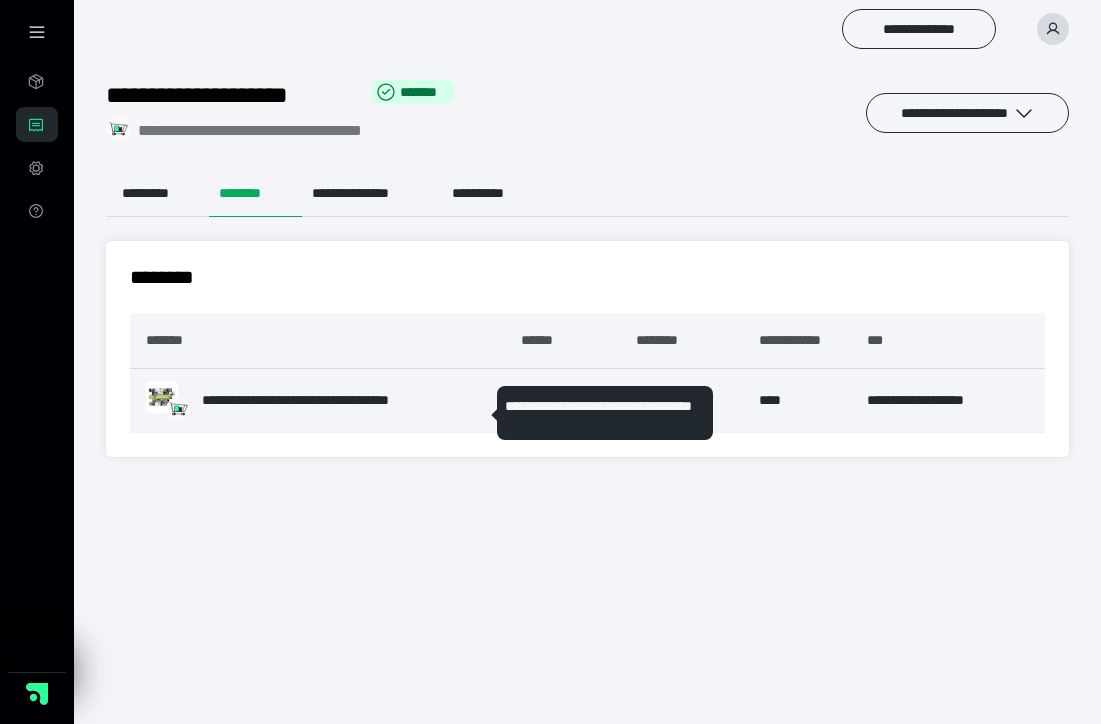 click on "**********" at bounding box center [345, 400] 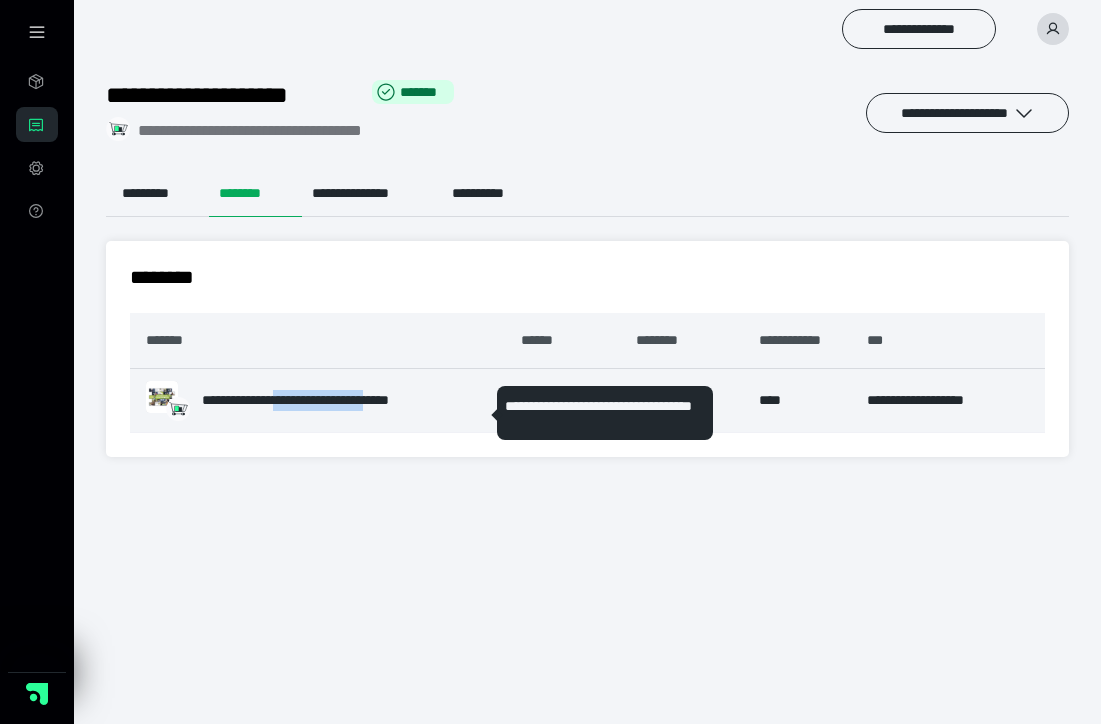 click on "**********" at bounding box center (345, 400) 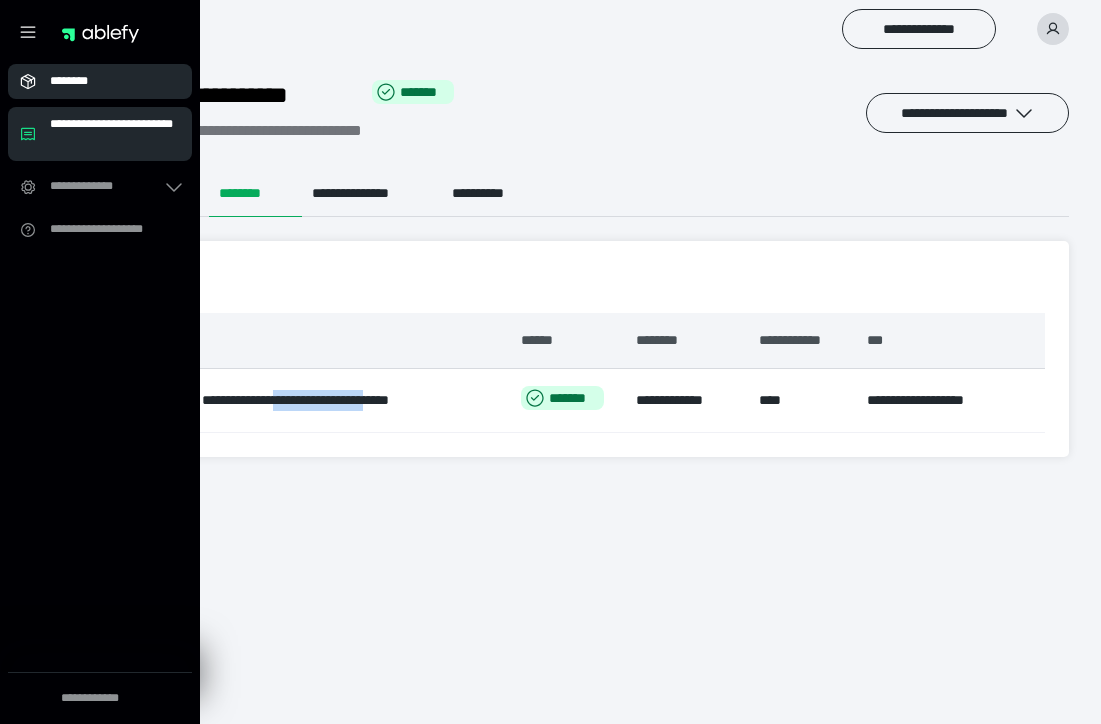 click on "********" at bounding box center (106, 81) 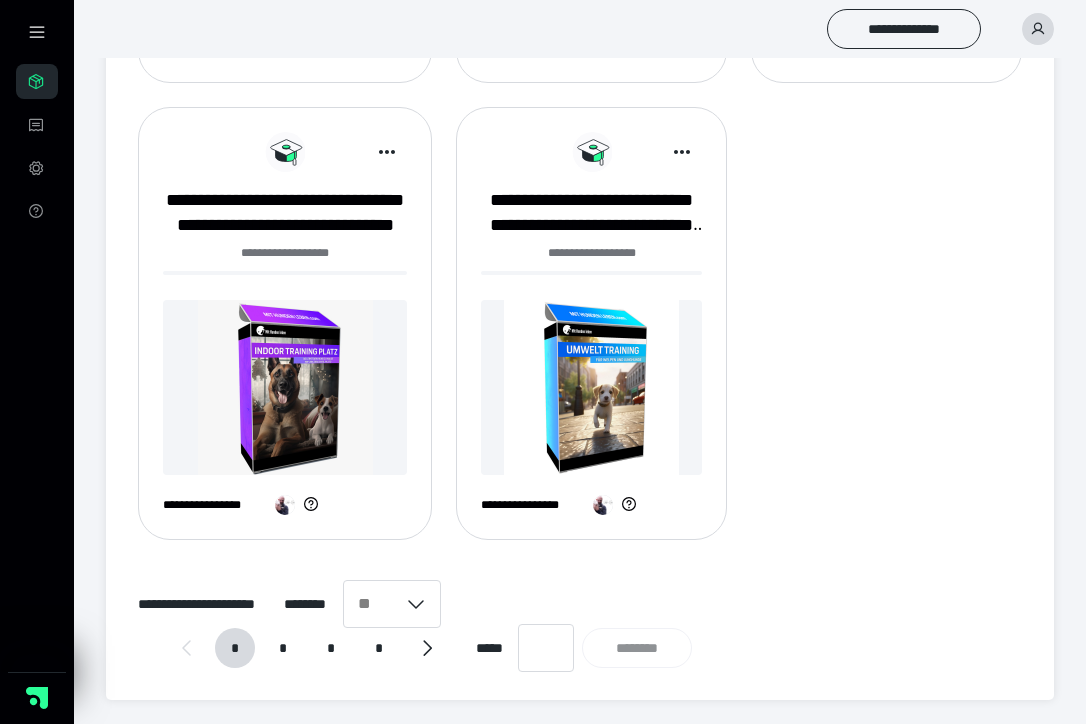 scroll, scrollTop: 1642, scrollLeft: 0, axis: vertical 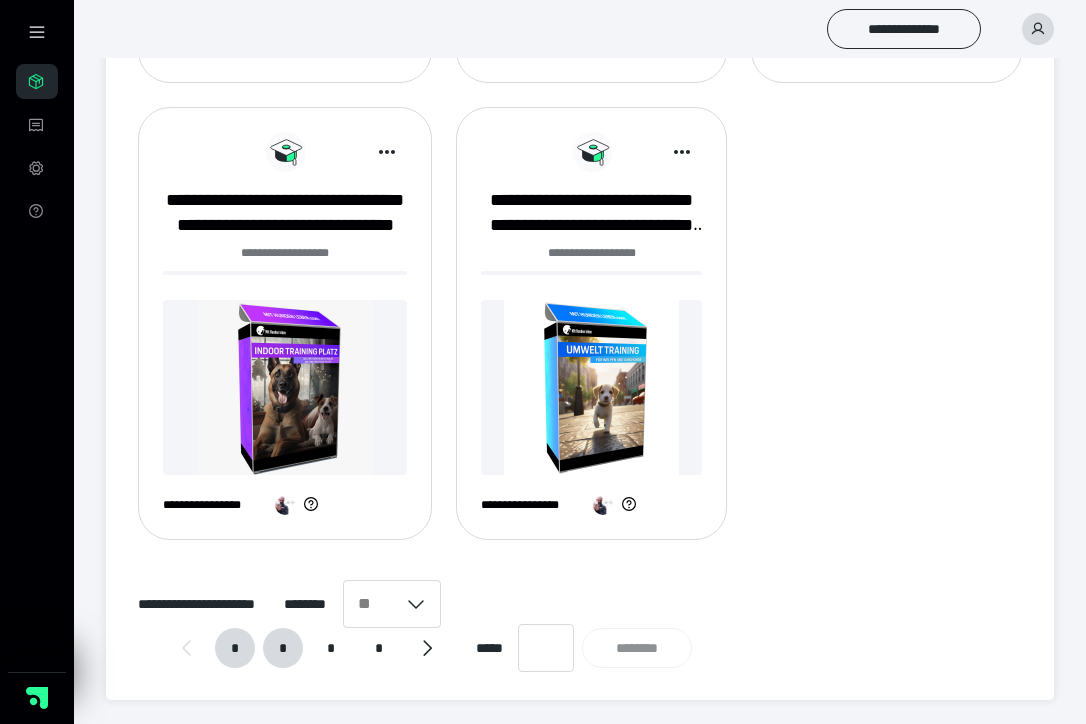 click on "*" at bounding box center [283, 648] 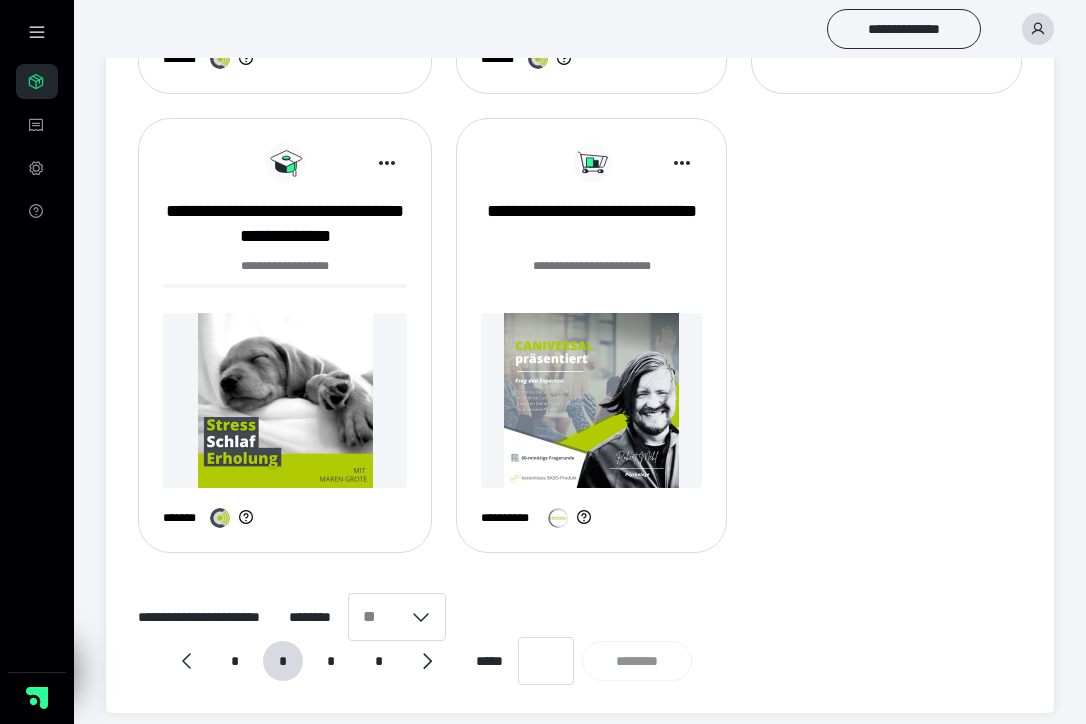 scroll, scrollTop: 1631, scrollLeft: 0, axis: vertical 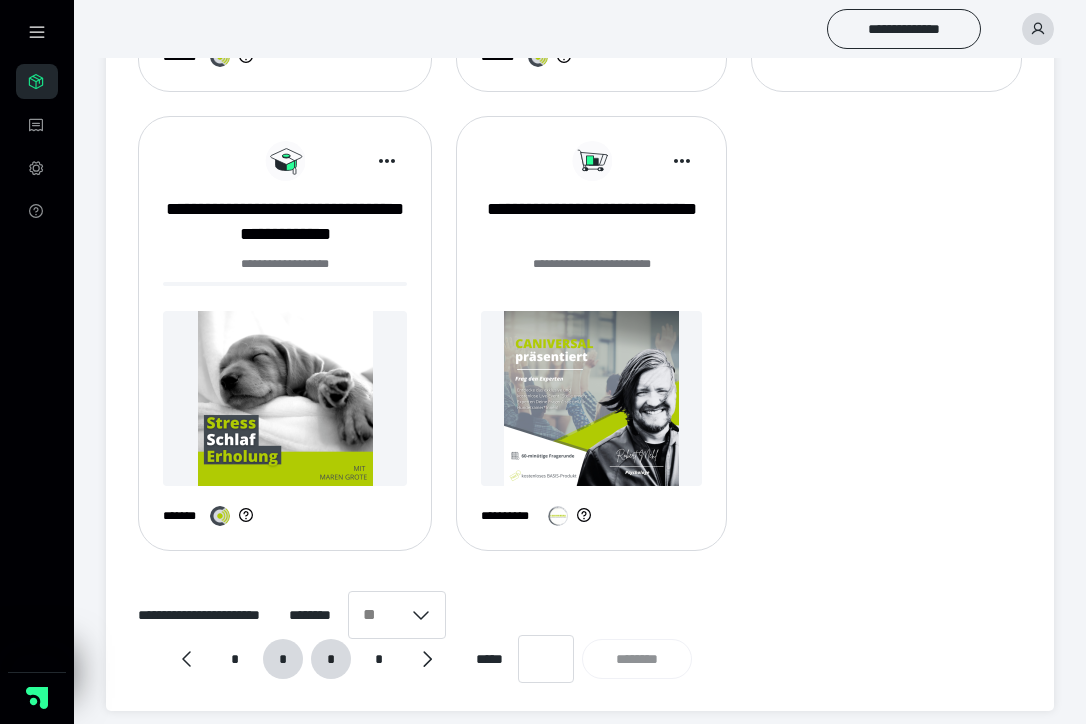 click on "*" at bounding box center (331, 659) 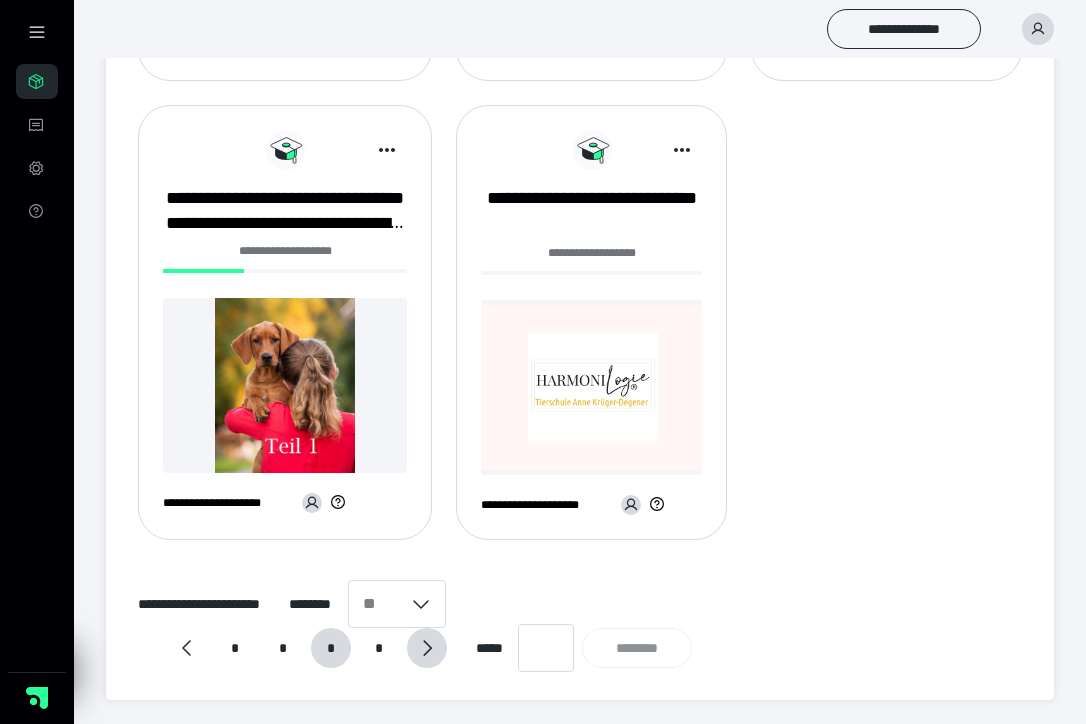 scroll, scrollTop: 1642, scrollLeft: 0, axis: vertical 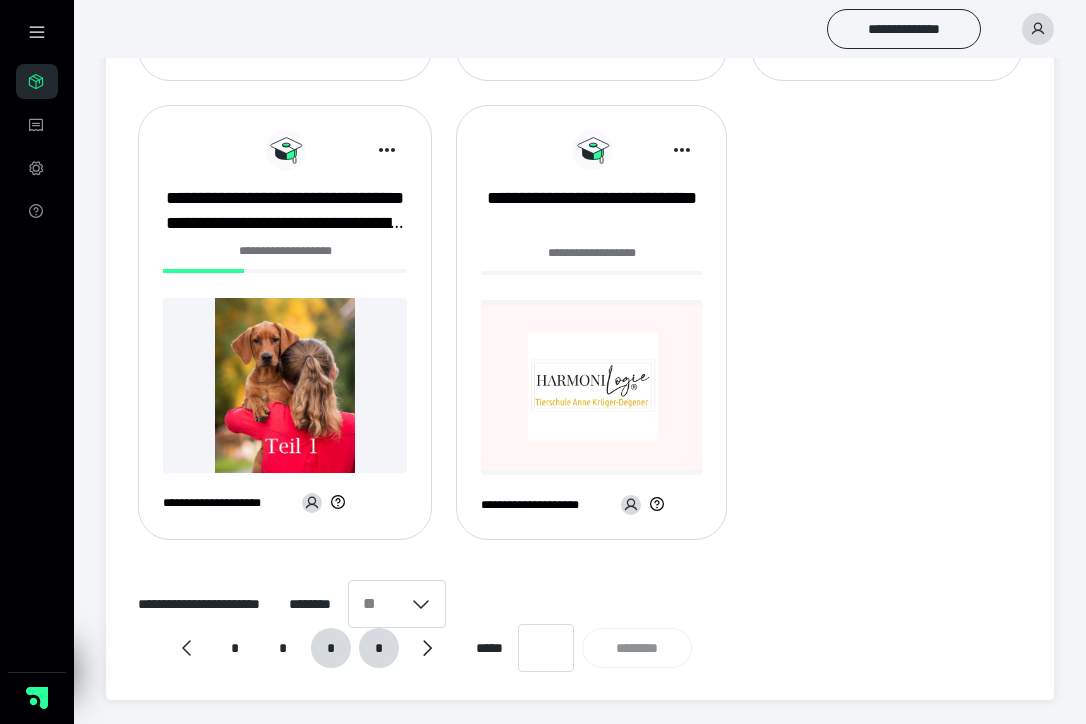 click on "*" at bounding box center (379, 648) 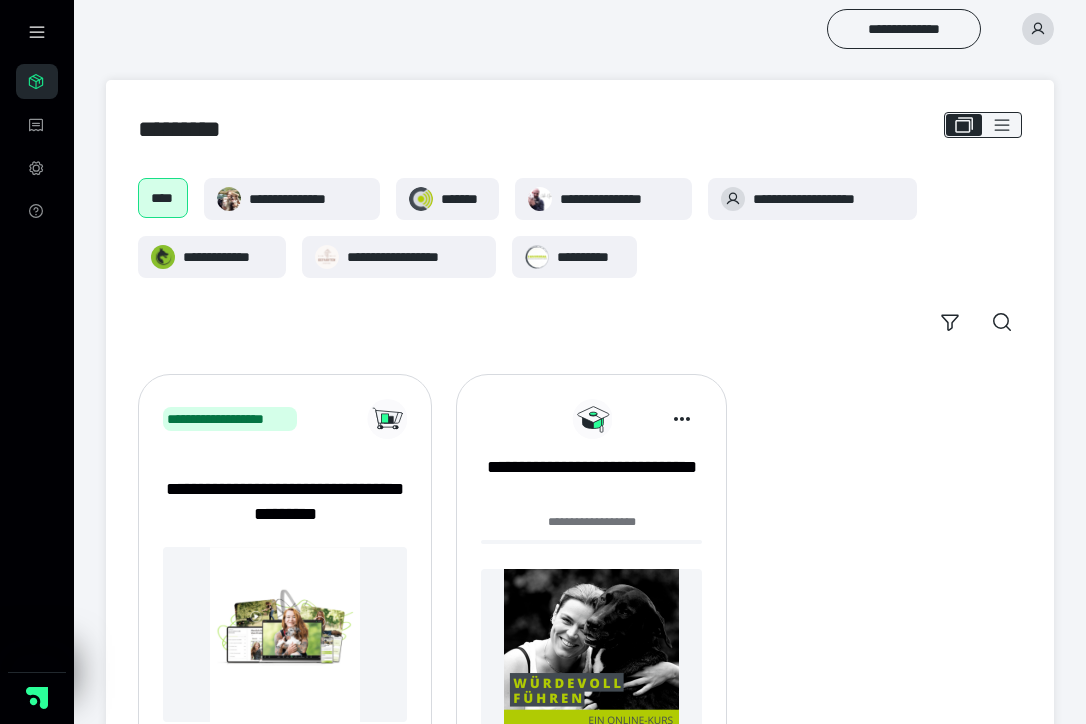 scroll, scrollTop: 0, scrollLeft: 0, axis: both 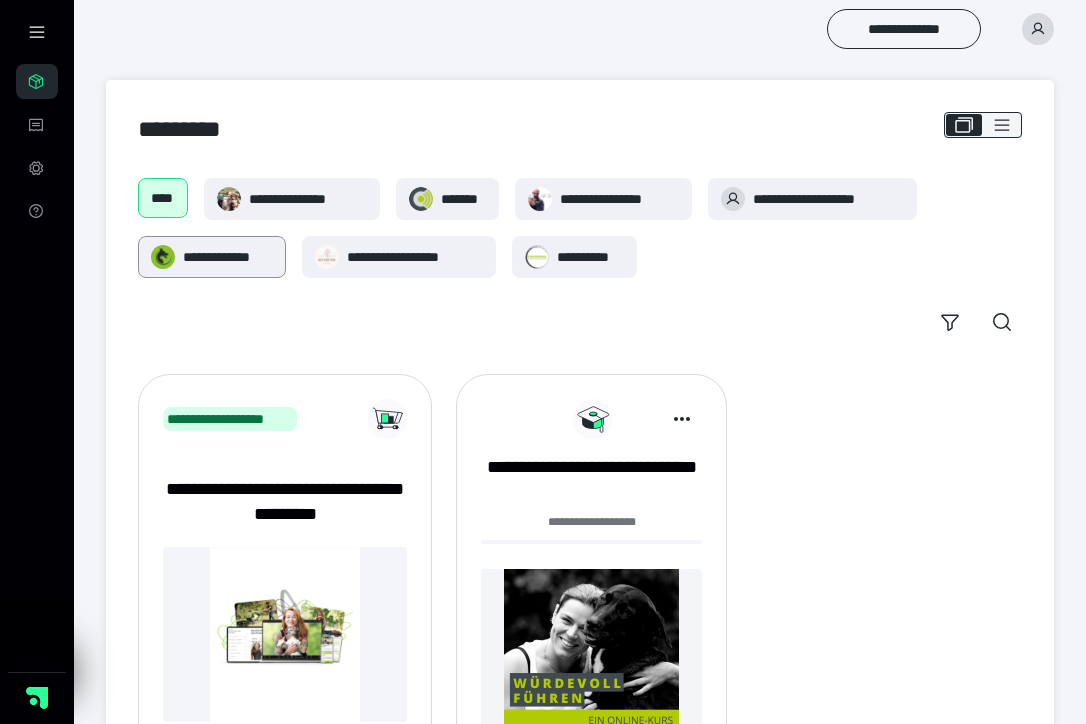 click on "**********" at bounding box center (228, 257) 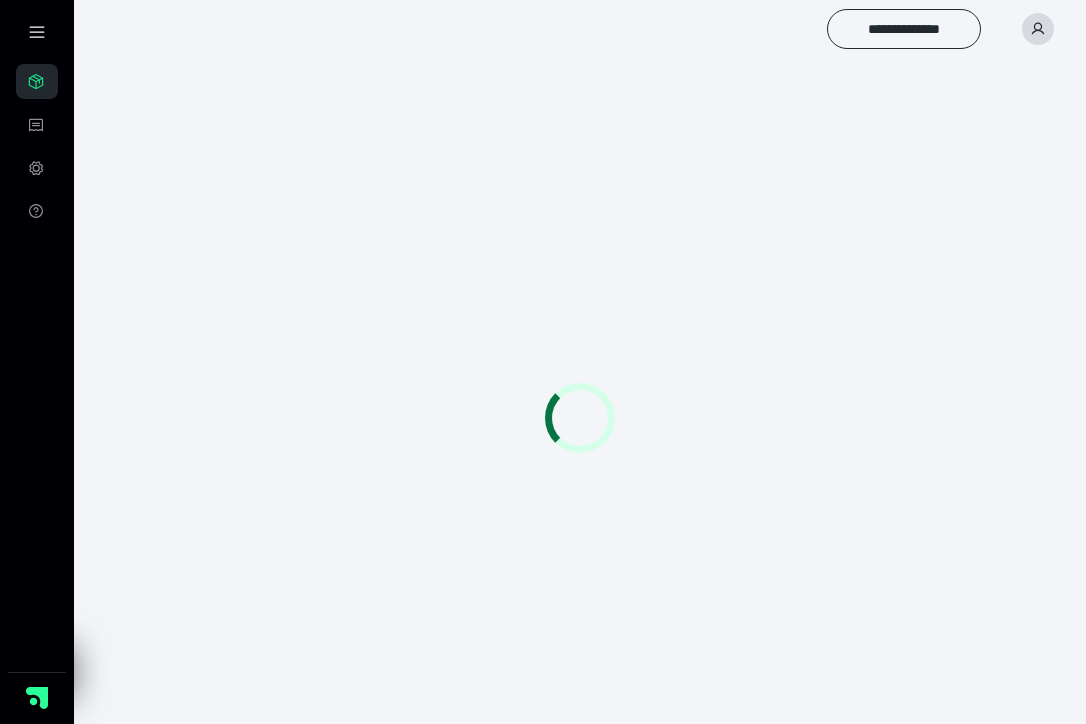 scroll, scrollTop: 0, scrollLeft: 0, axis: both 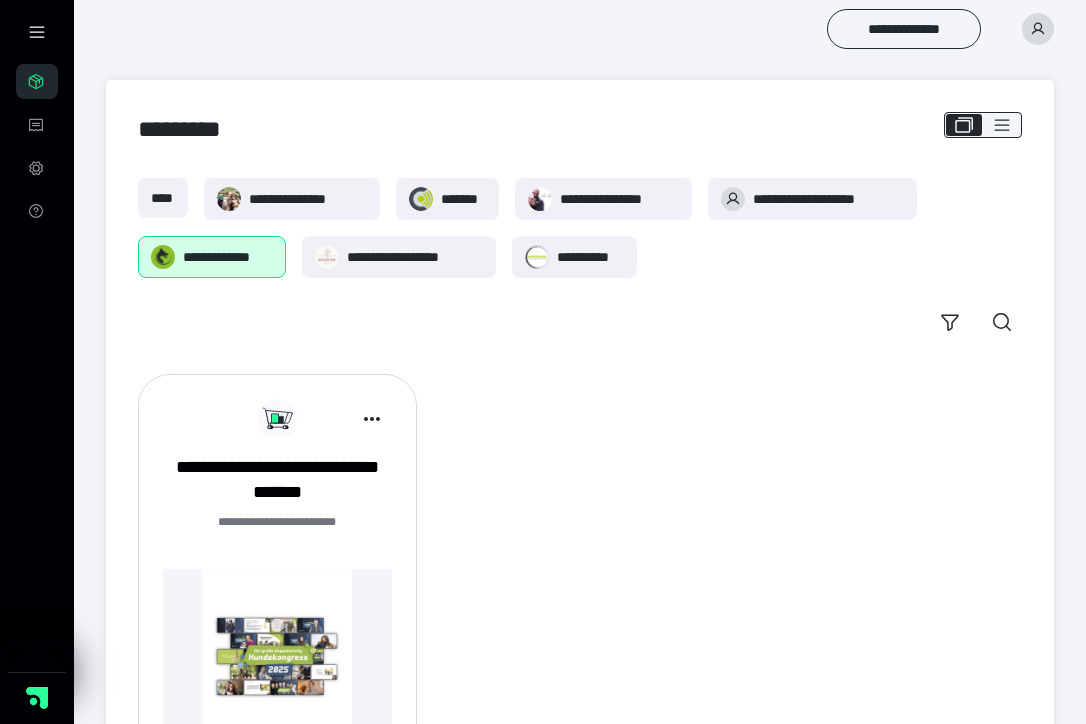 click at bounding box center (277, 656) 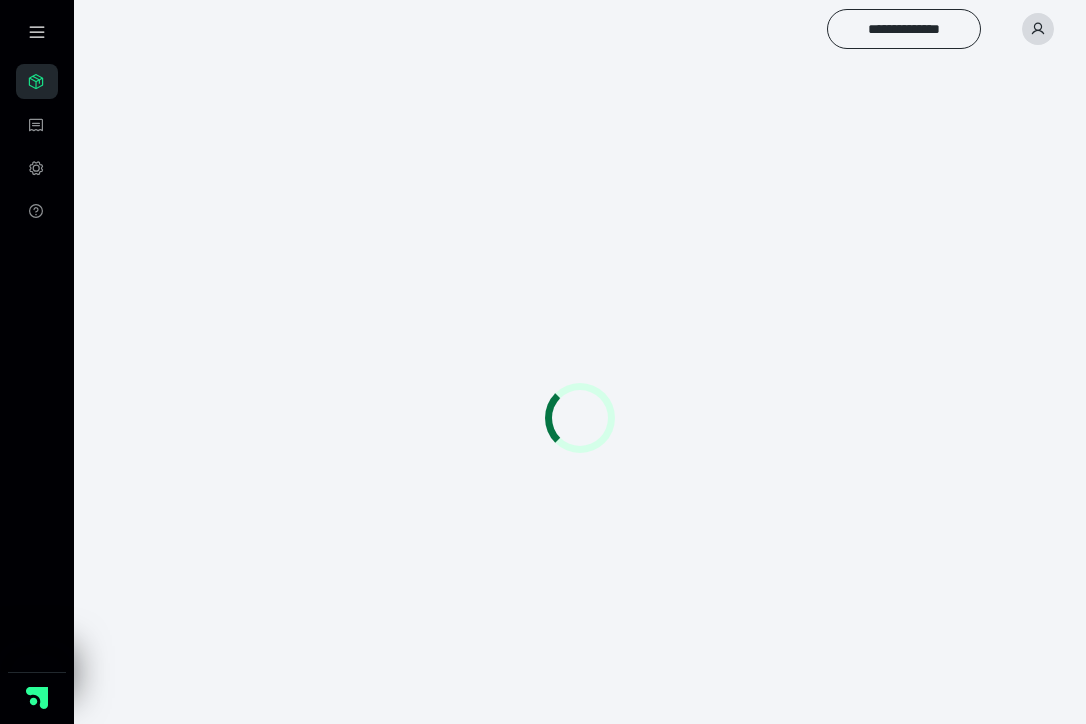 scroll, scrollTop: 0, scrollLeft: 0, axis: both 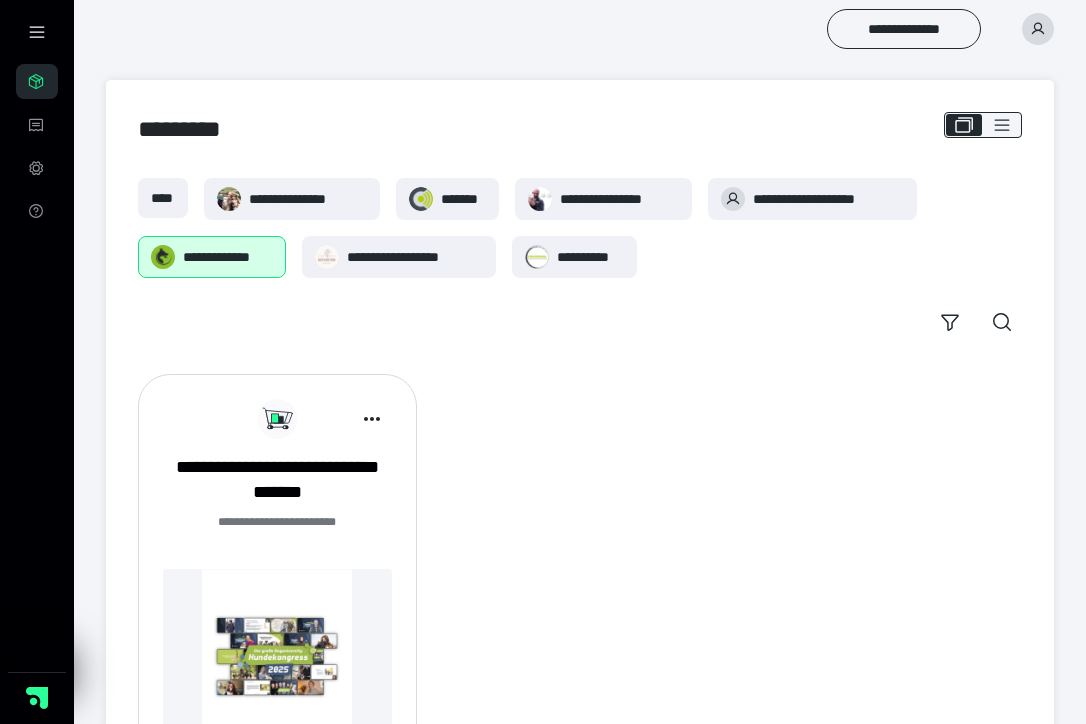 click on "**********" at bounding box center [37, 32] 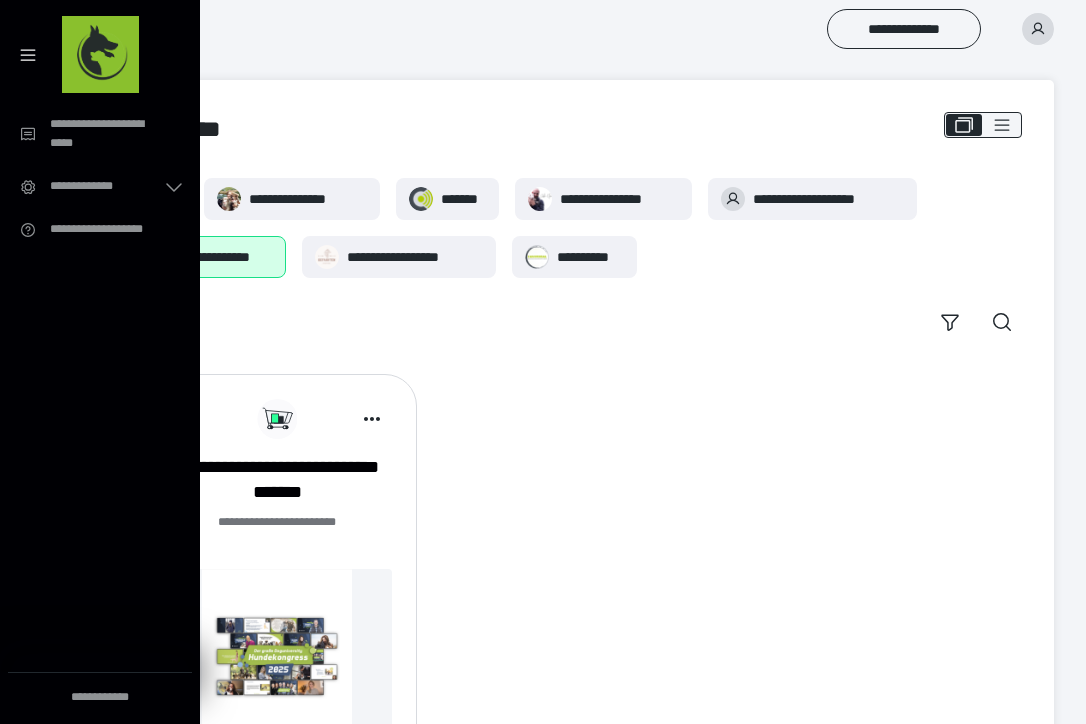 click on "**********" at bounding box center (100, 54) 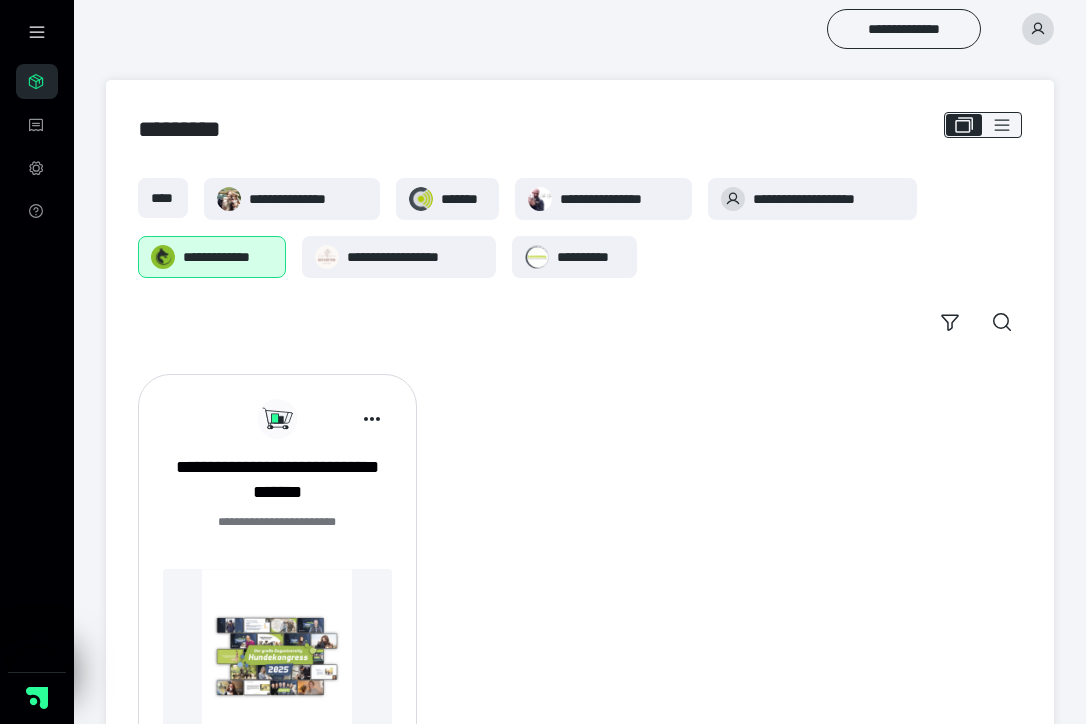 click on "**********" at bounding box center [37, 32] 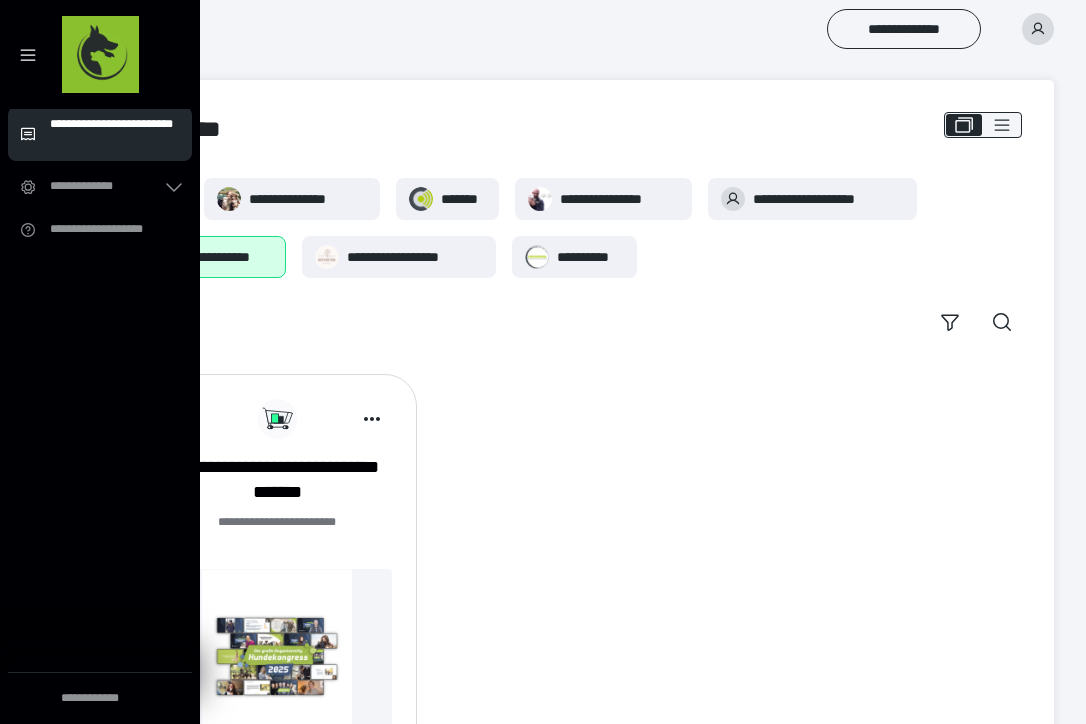 click on "**********" at bounding box center [115, 134] 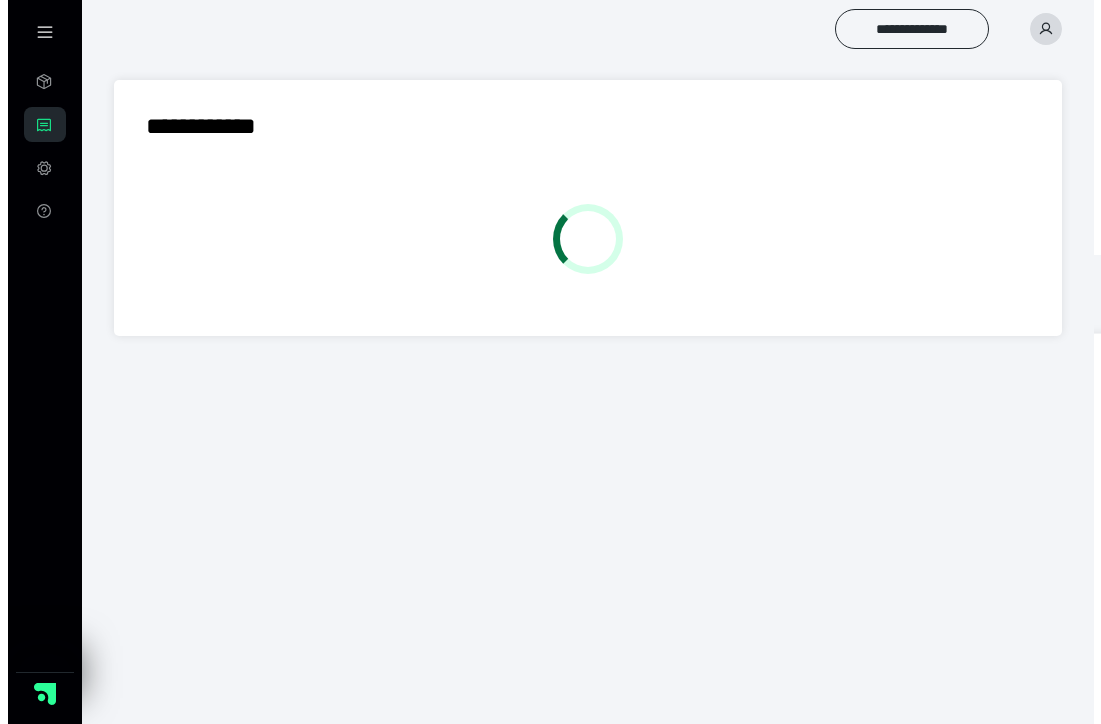 scroll, scrollTop: 0, scrollLeft: 0, axis: both 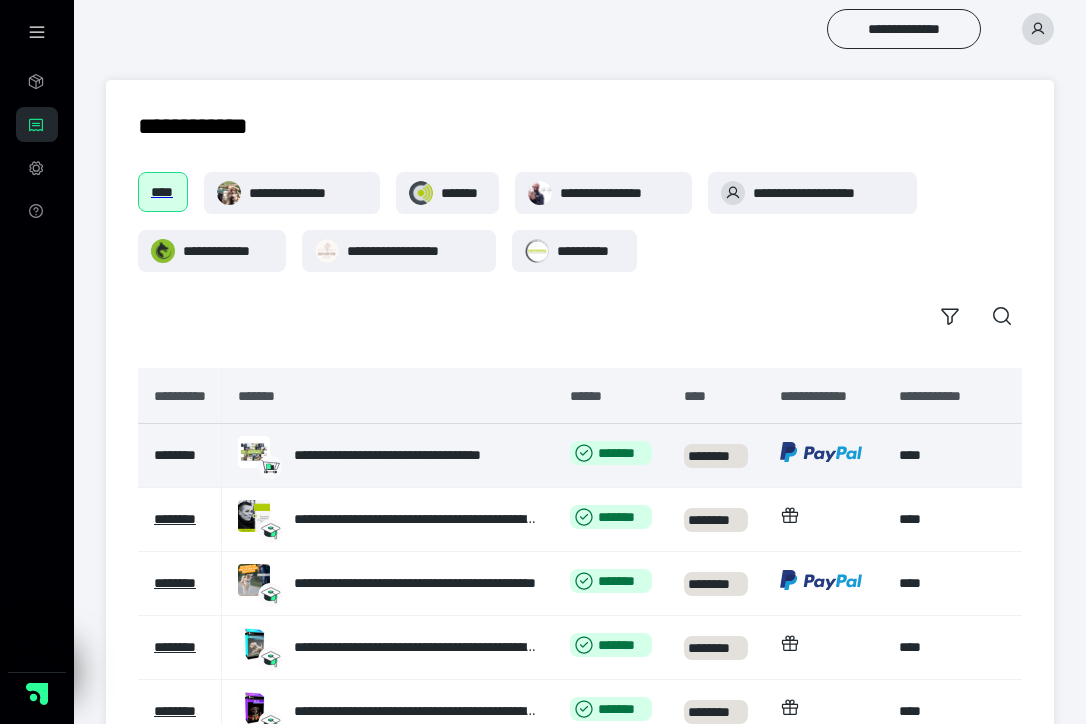 click on "********" at bounding box center [175, 455] 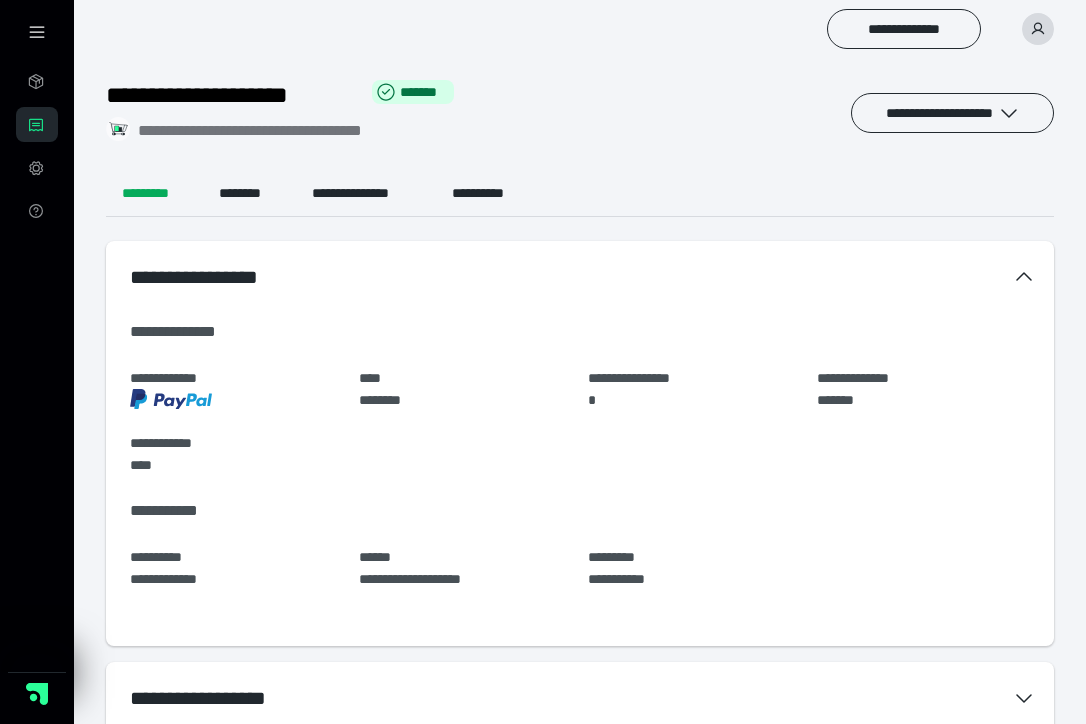 scroll, scrollTop: 0, scrollLeft: 0, axis: both 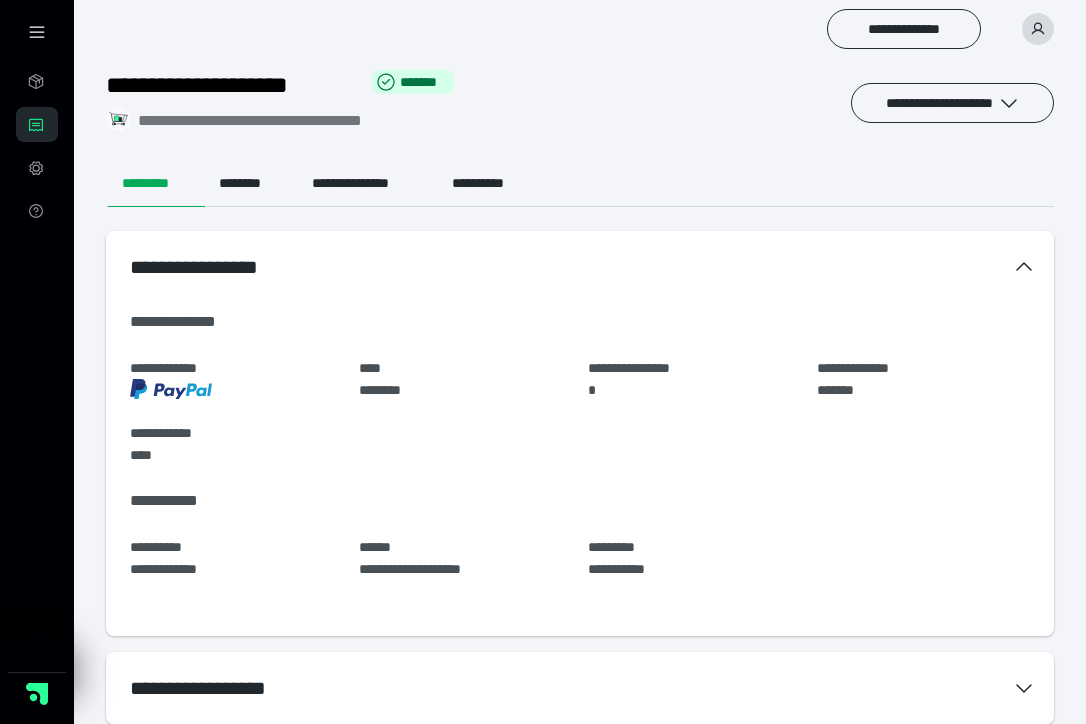click 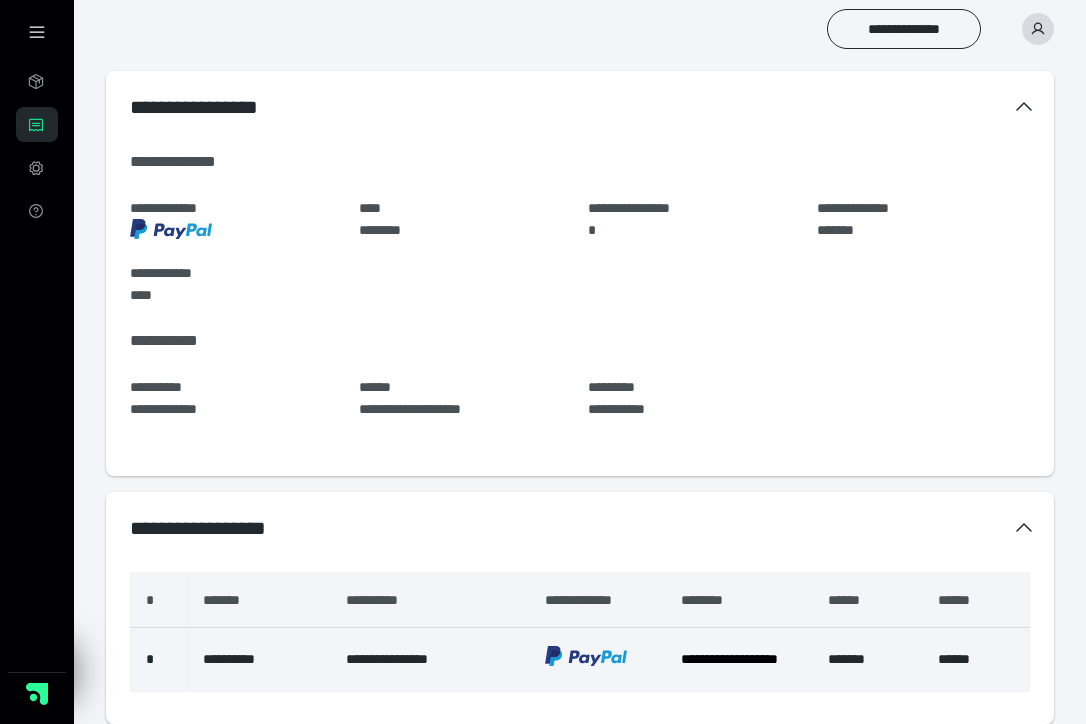 scroll, scrollTop: 173, scrollLeft: 0, axis: vertical 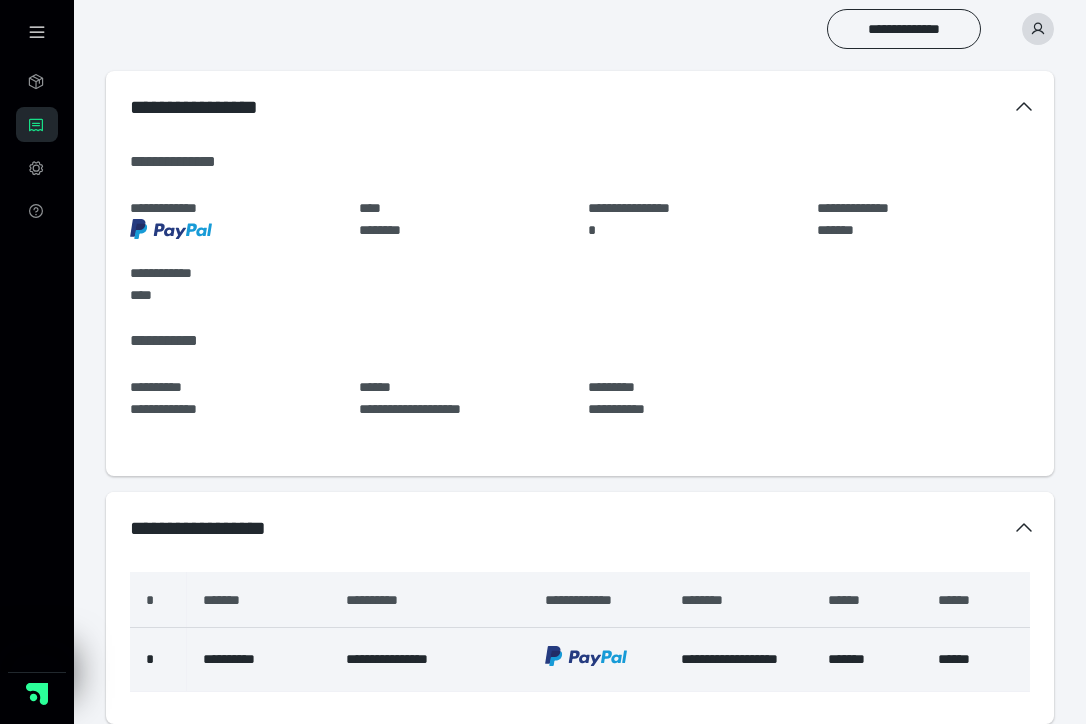 click on "**********" at bounding box center (729, 659) 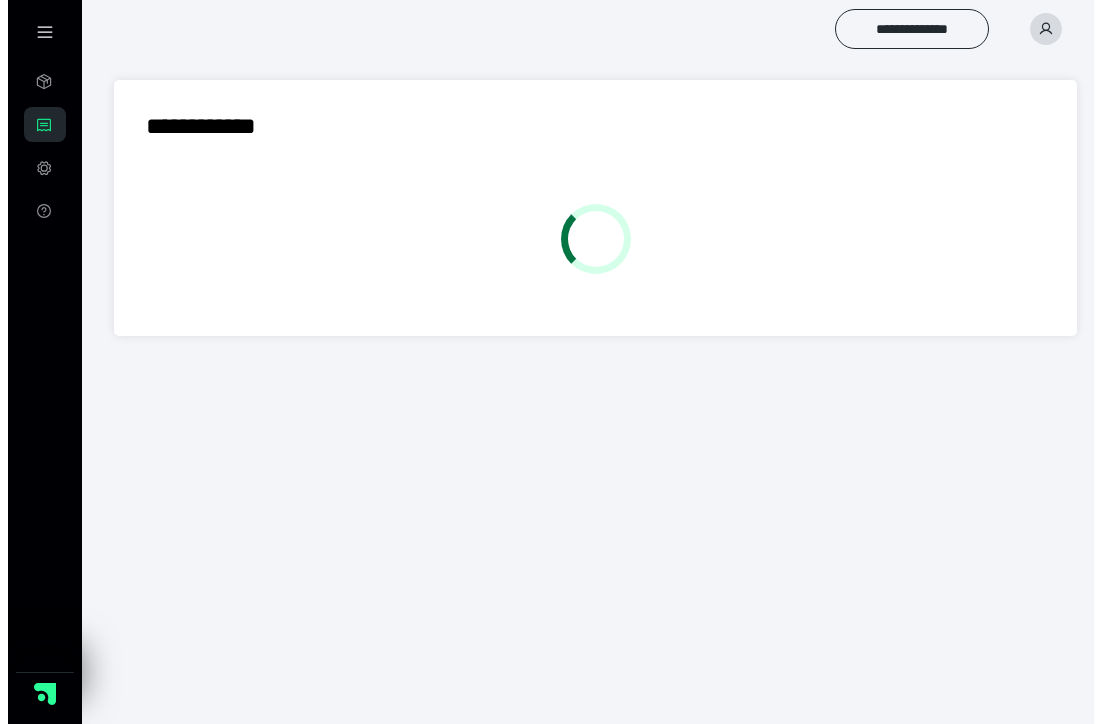 scroll, scrollTop: 0, scrollLeft: 0, axis: both 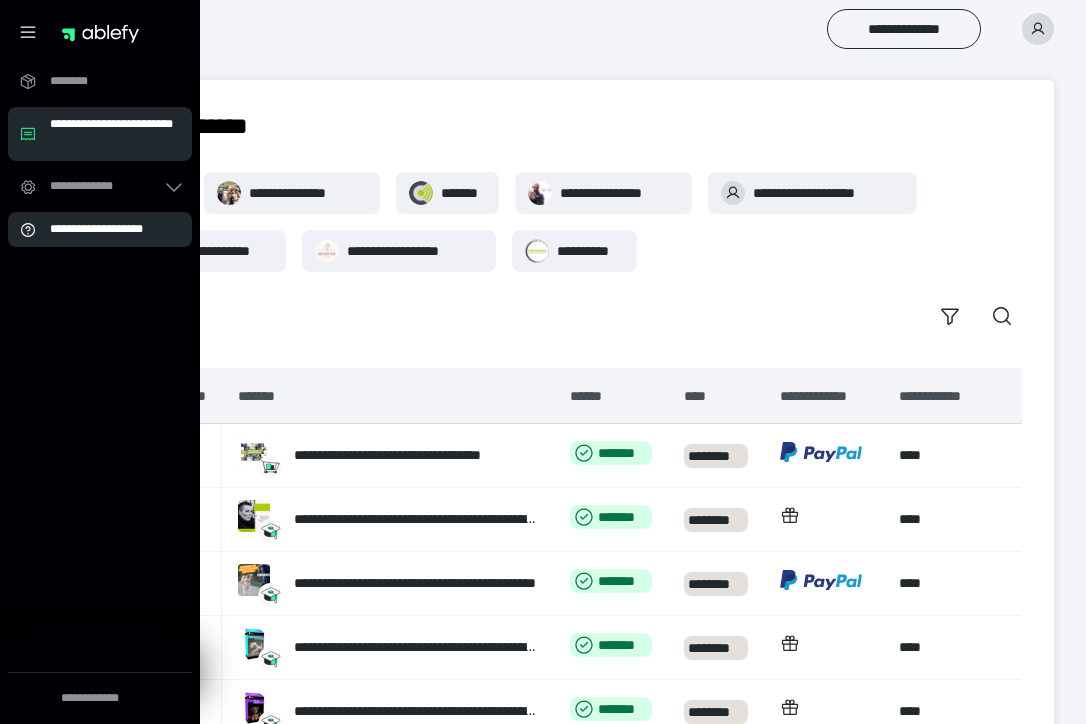 click on "**********" at bounding box center [106, 229] 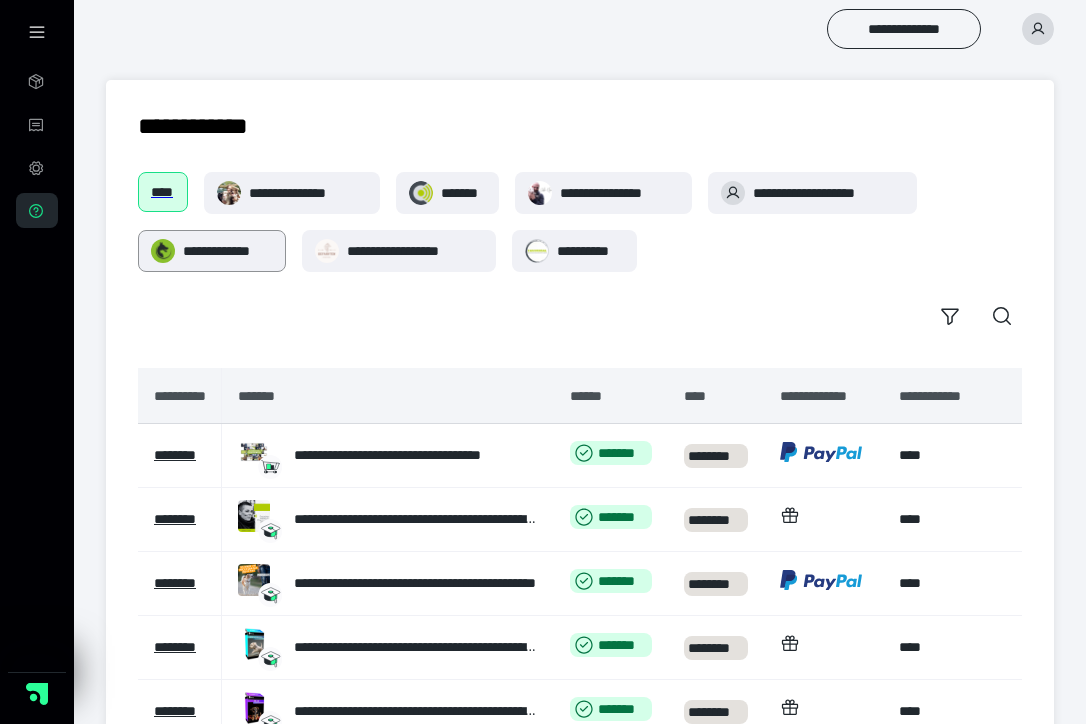 click on "**********" at bounding box center [228, 251] 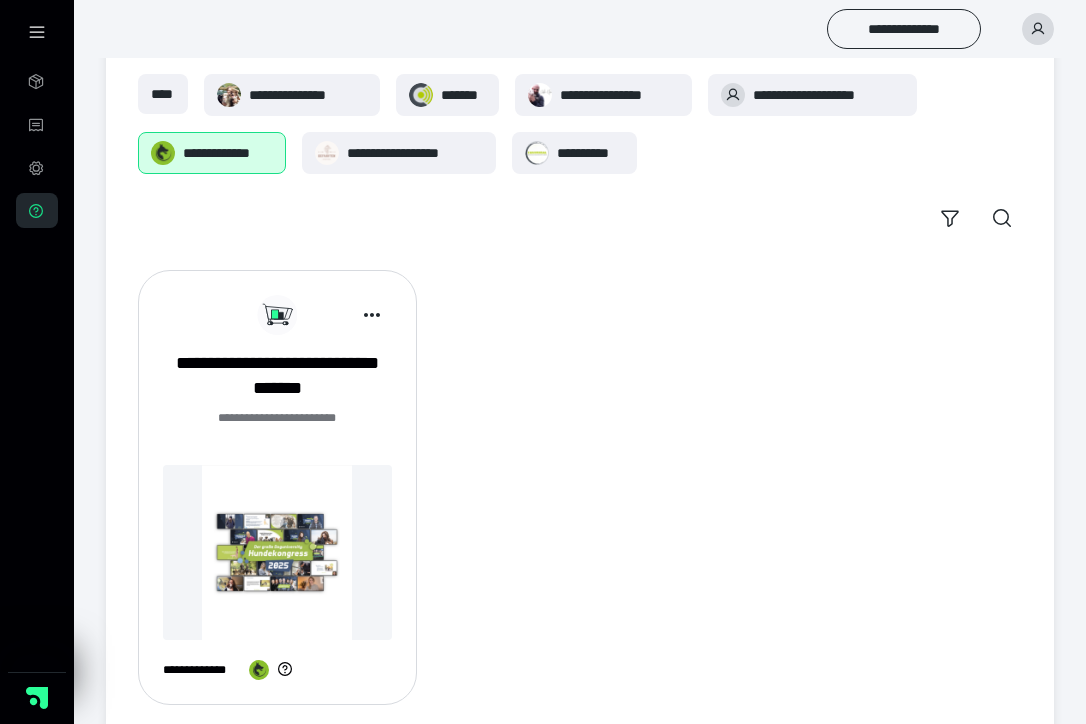 scroll, scrollTop: 127, scrollLeft: 0, axis: vertical 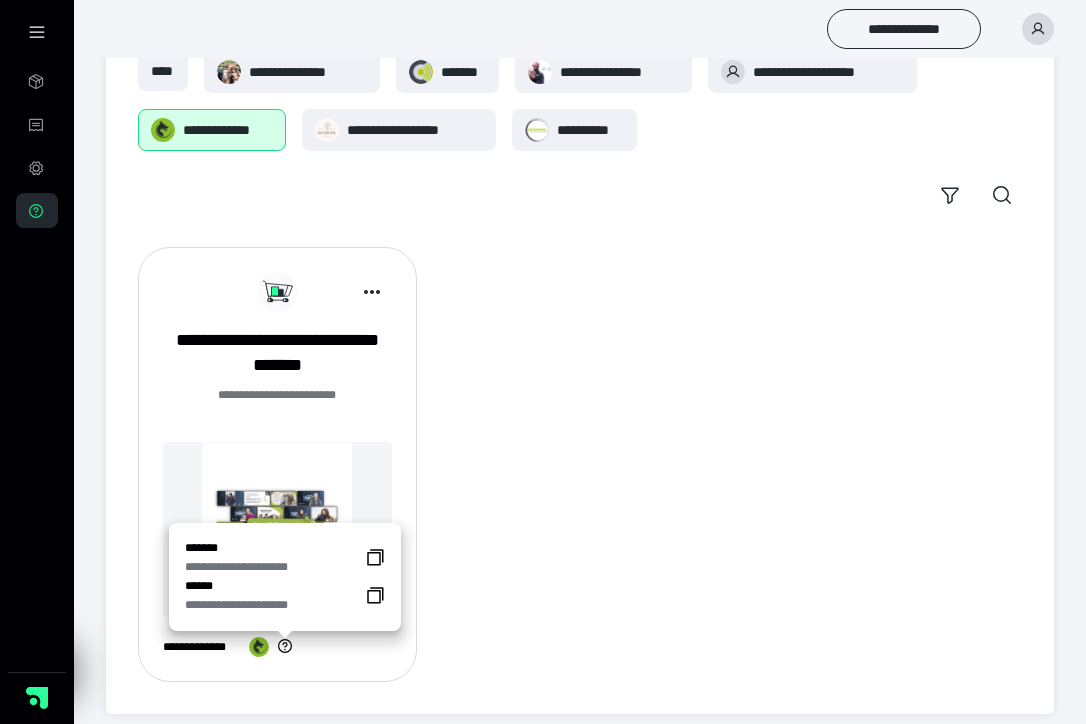 click 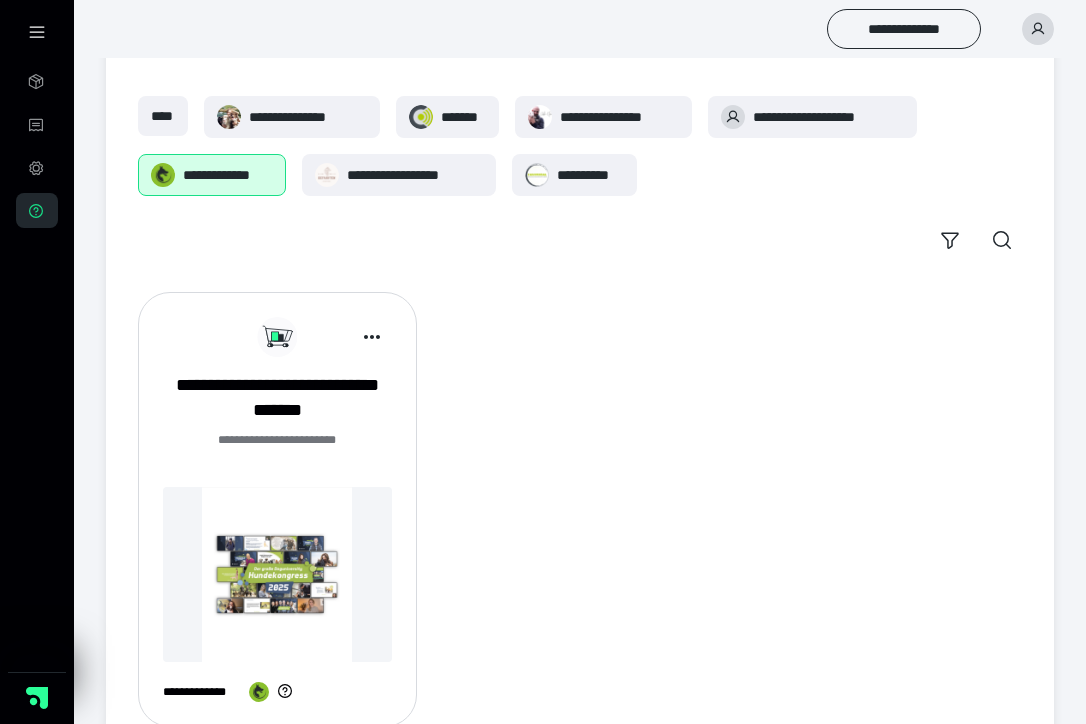 scroll, scrollTop: 0, scrollLeft: 0, axis: both 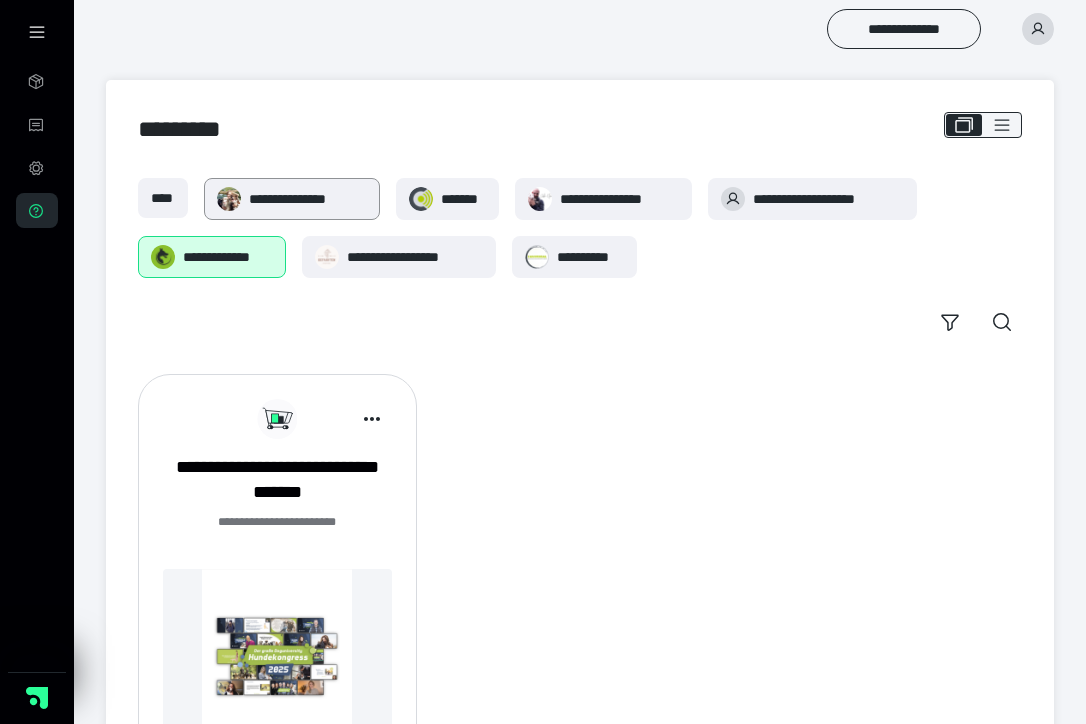 click on "**********" at bounding box center (308, 199) 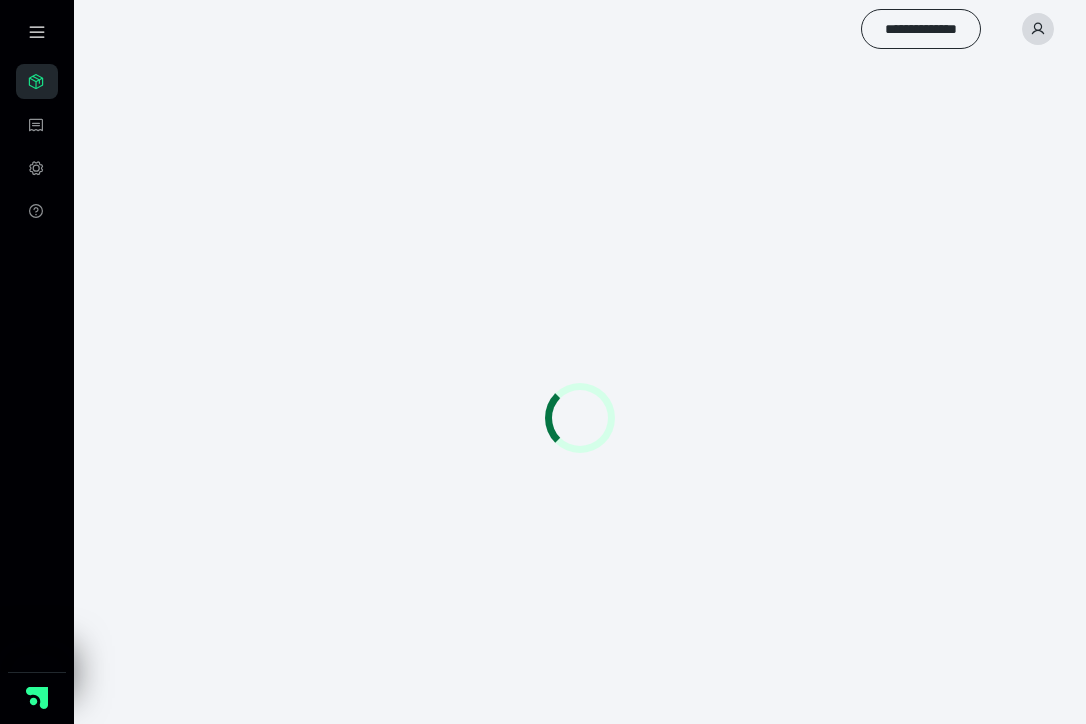 scroll, scrollTop: 0, scrollLeft: 0, axis: both 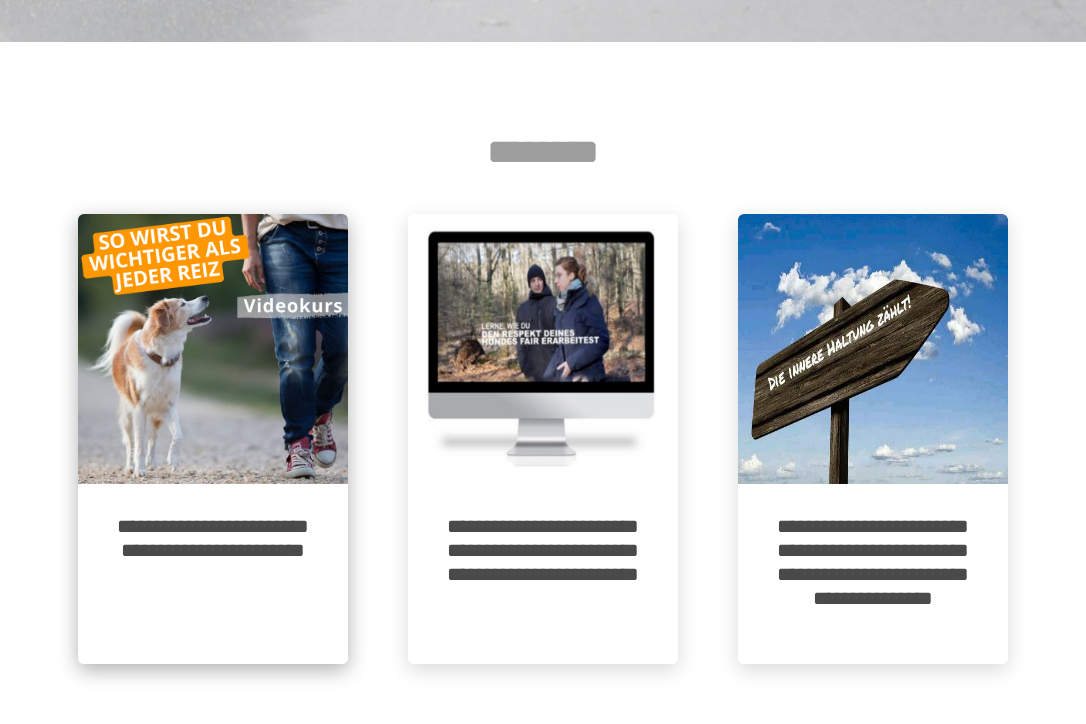 click at bounding box center (213, 349) 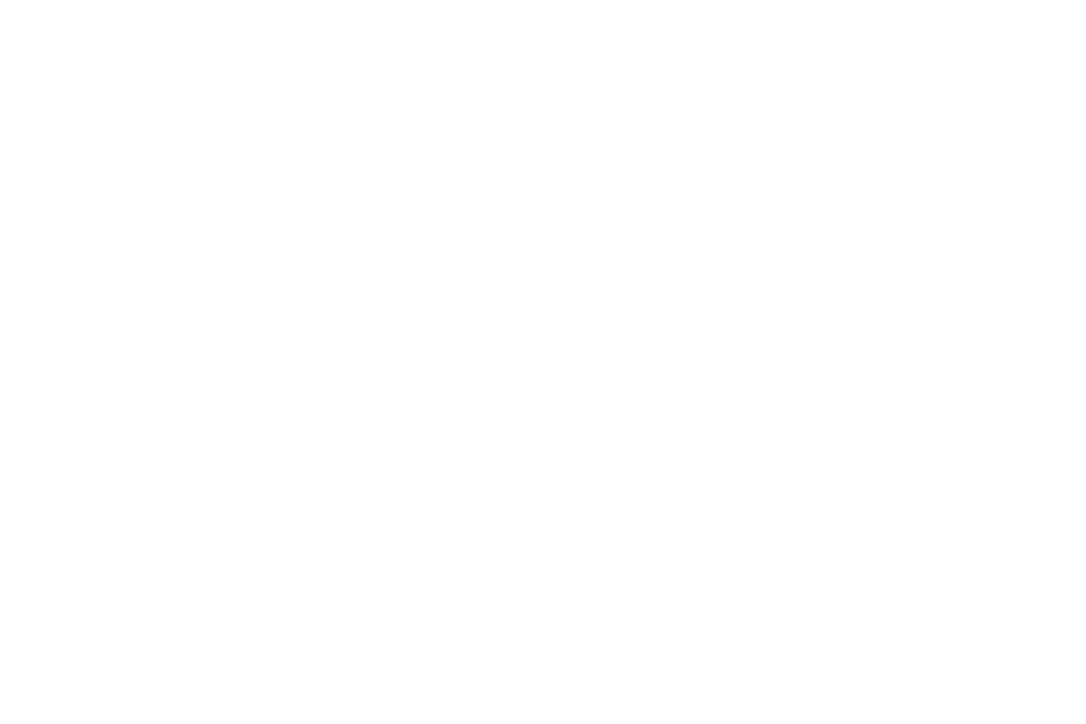 scroll, scrollTop: 0, scrollLeft: 0, axis: both 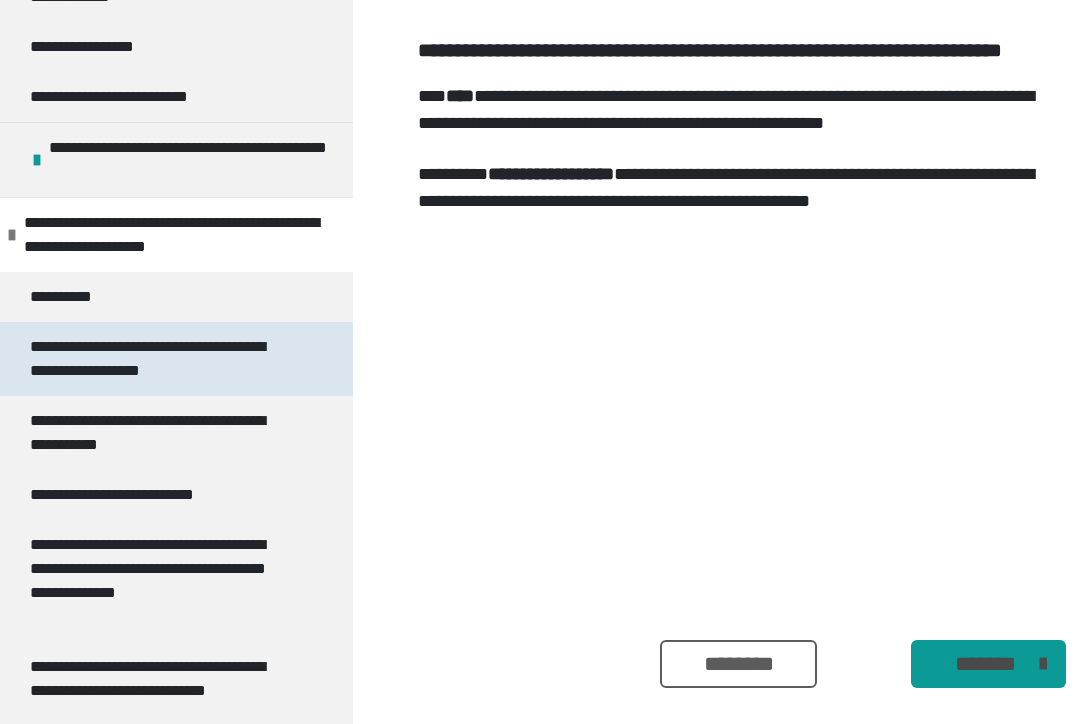 click on "**********" at bounding box center (161, 359) 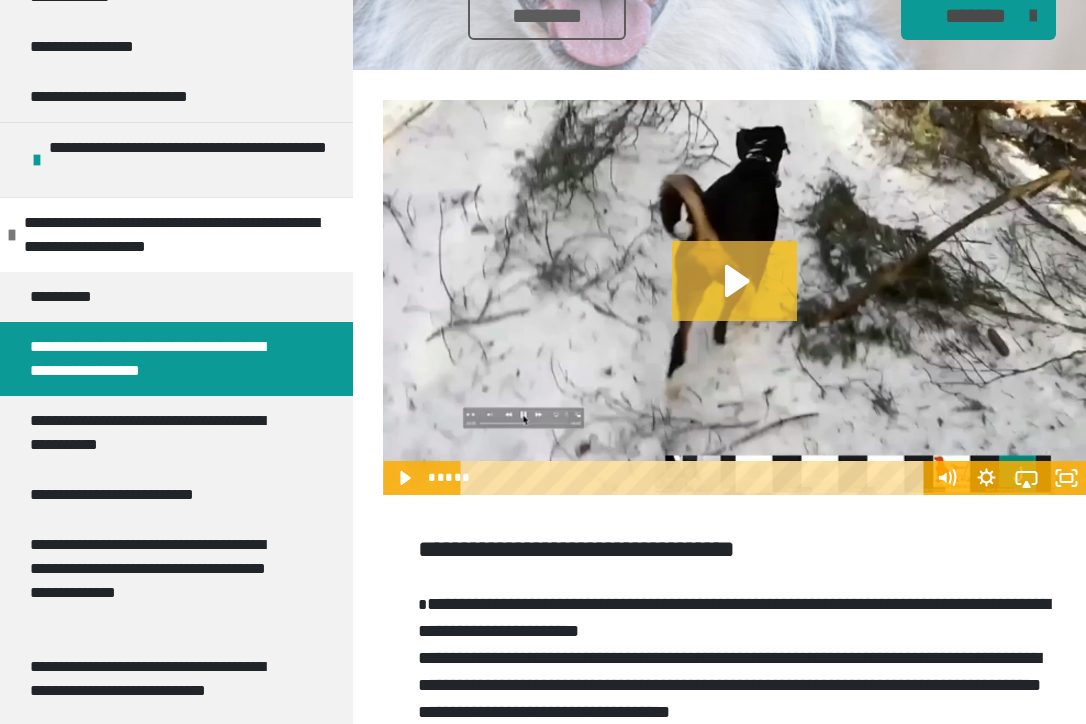 click 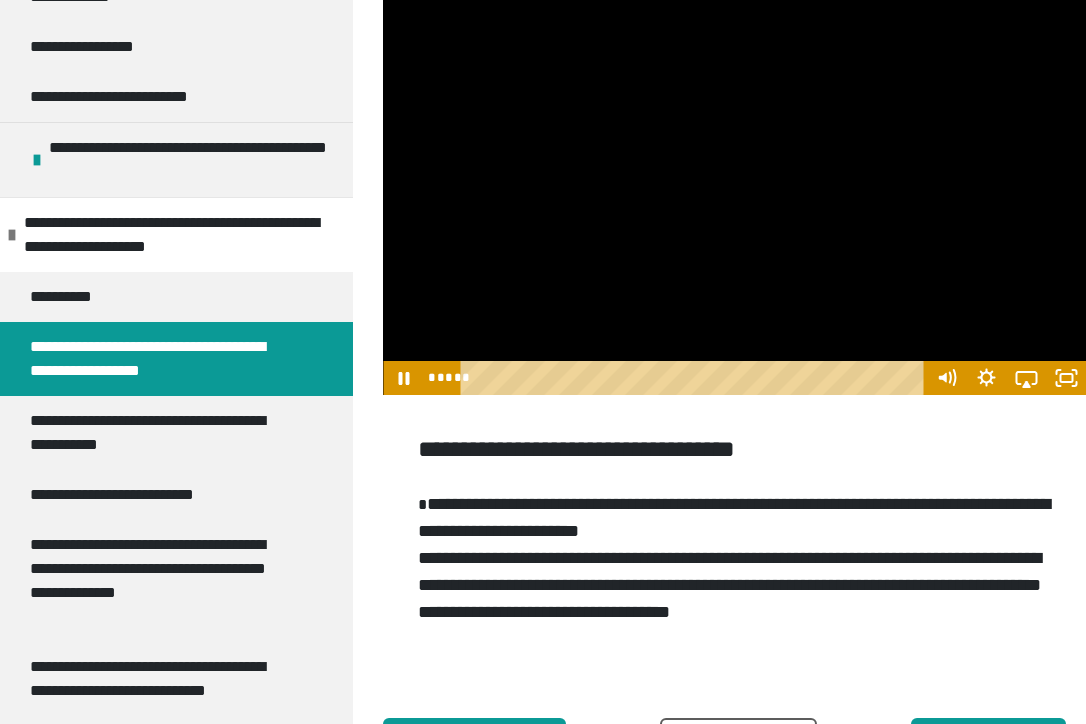 scroll, scrollTop: 453, scrollLeft: 0, axis: vertical 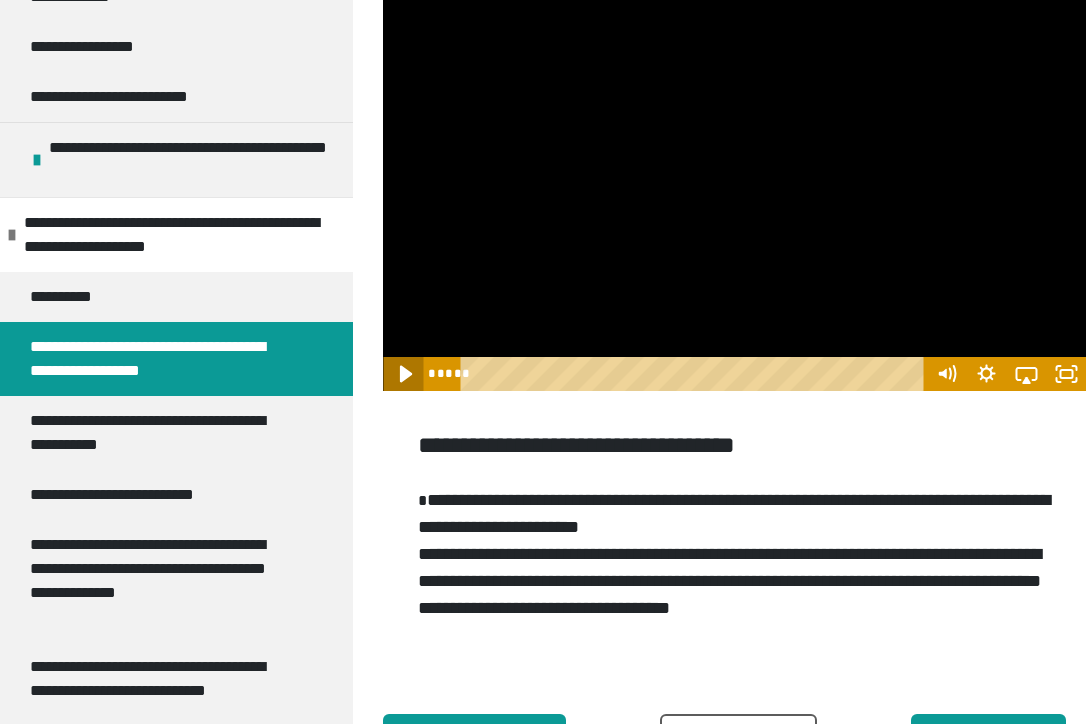 click 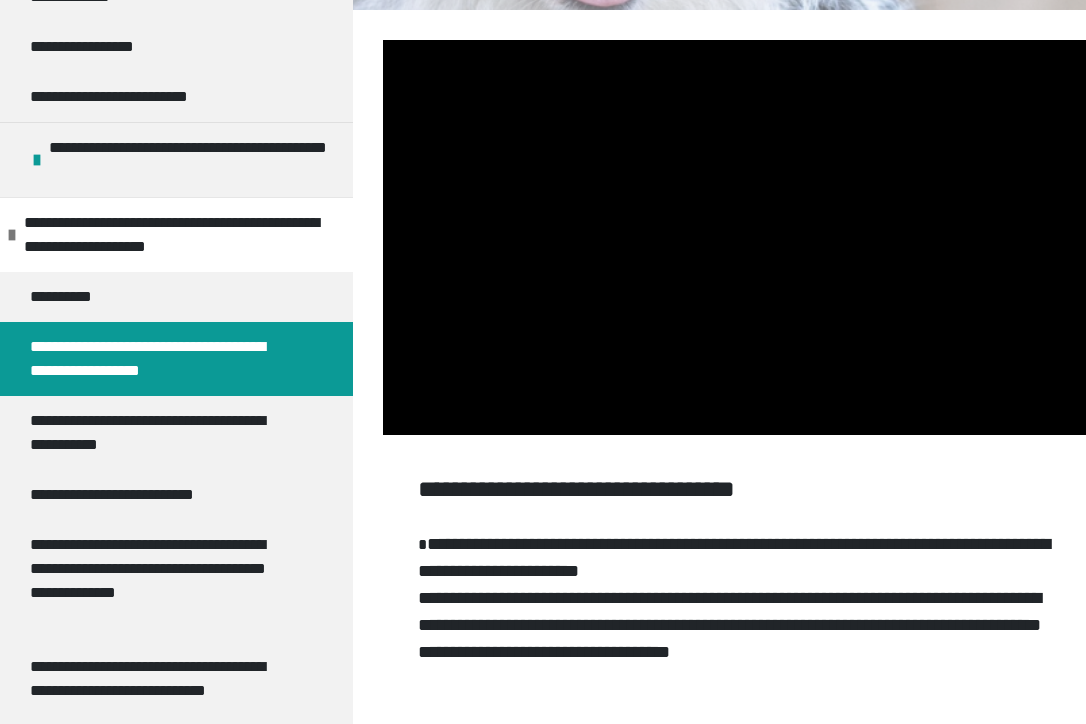 scroll, scrollTop: 403, scrollLeft: 0, axis: vertical 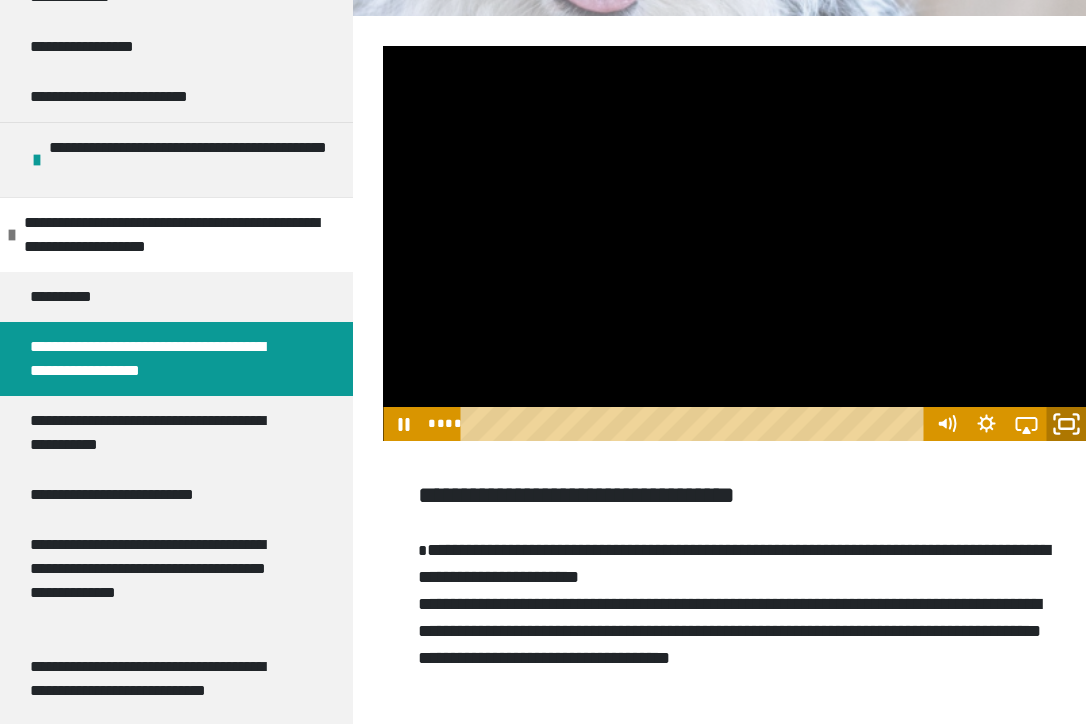 click 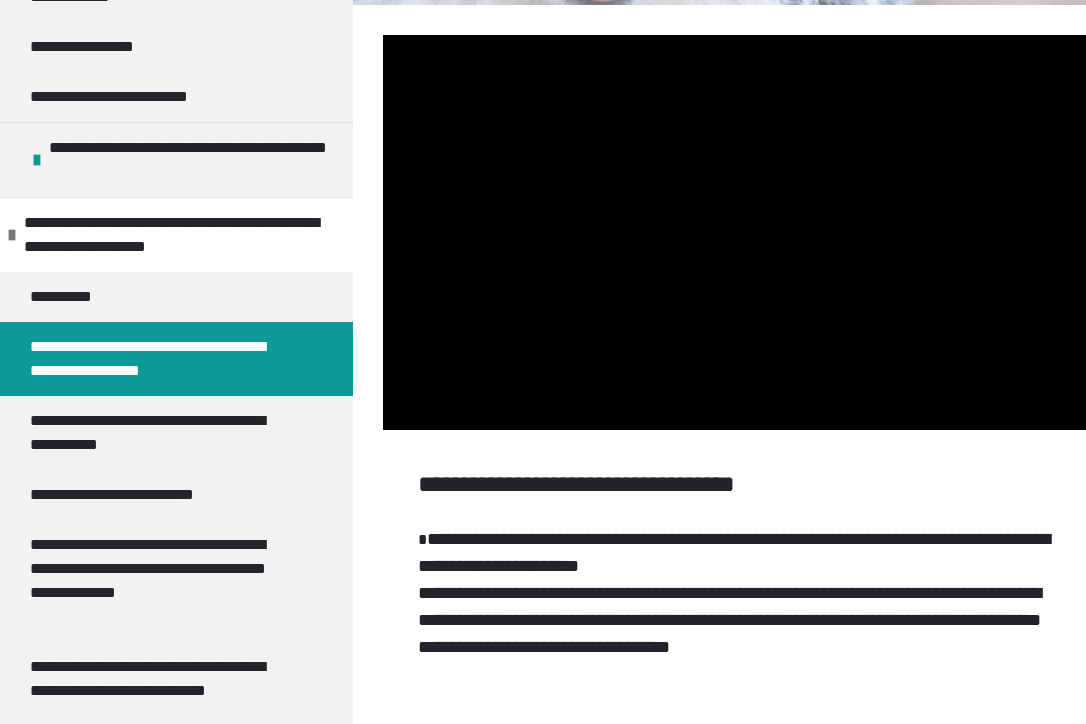 scroll, scrollTop: 413, scrollLeft: 0, axis: vertical 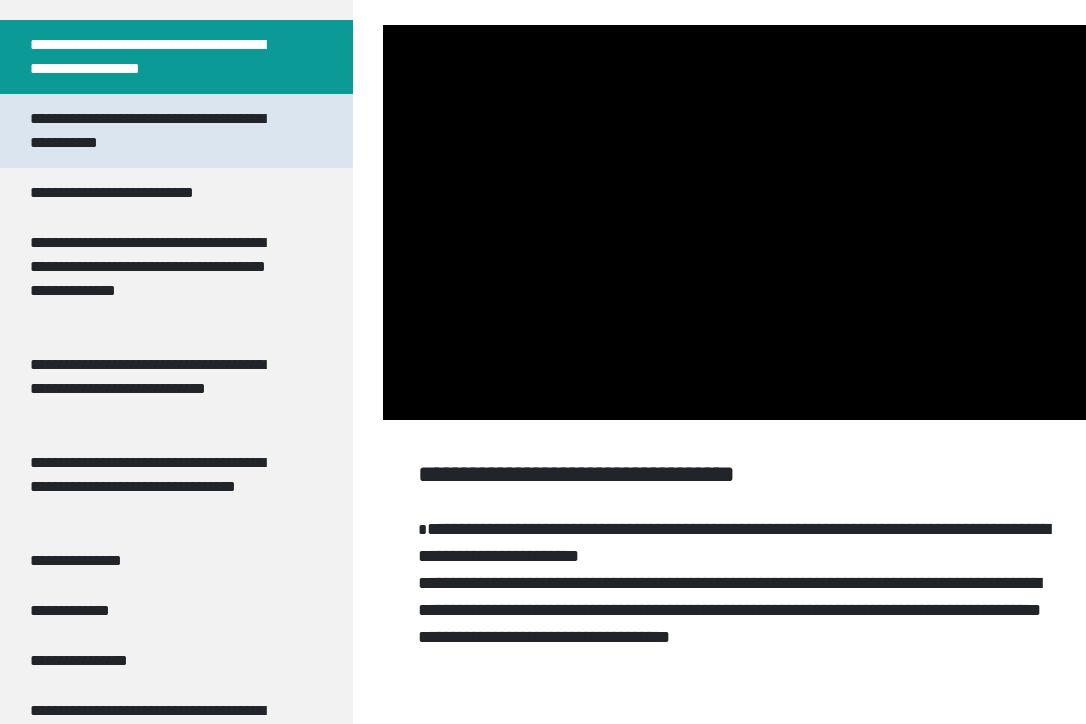 click on "**********" at bounding box center [161, 131] 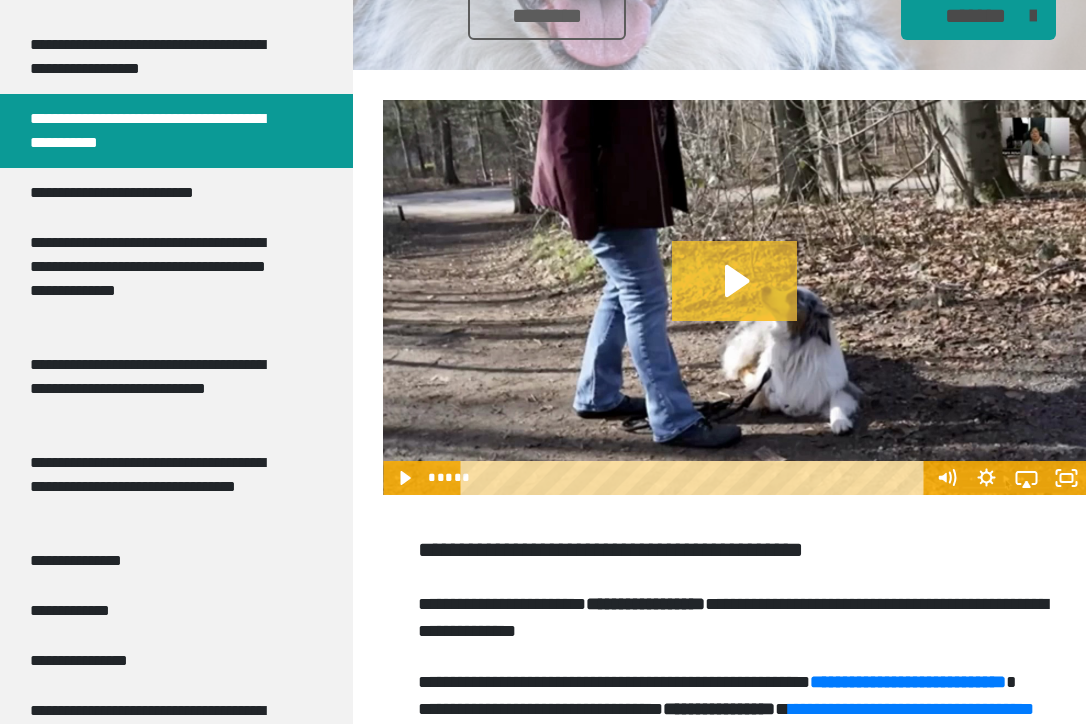 click 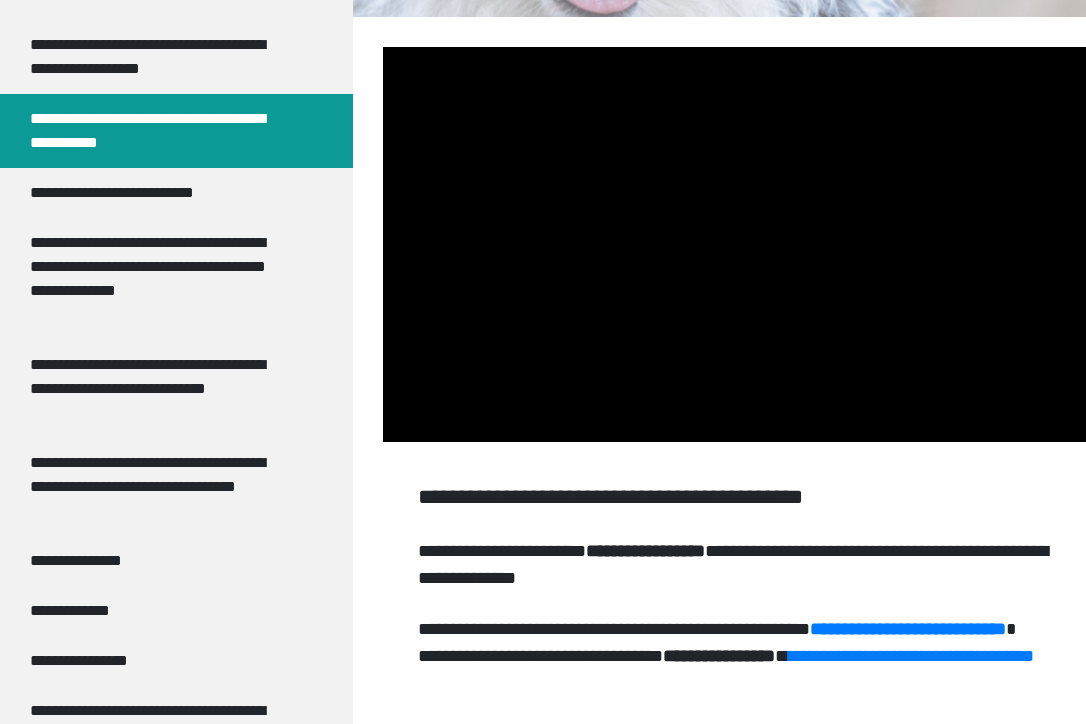 scroll, scrollTop: 396, scrollLeft: 0, axis: vertical 